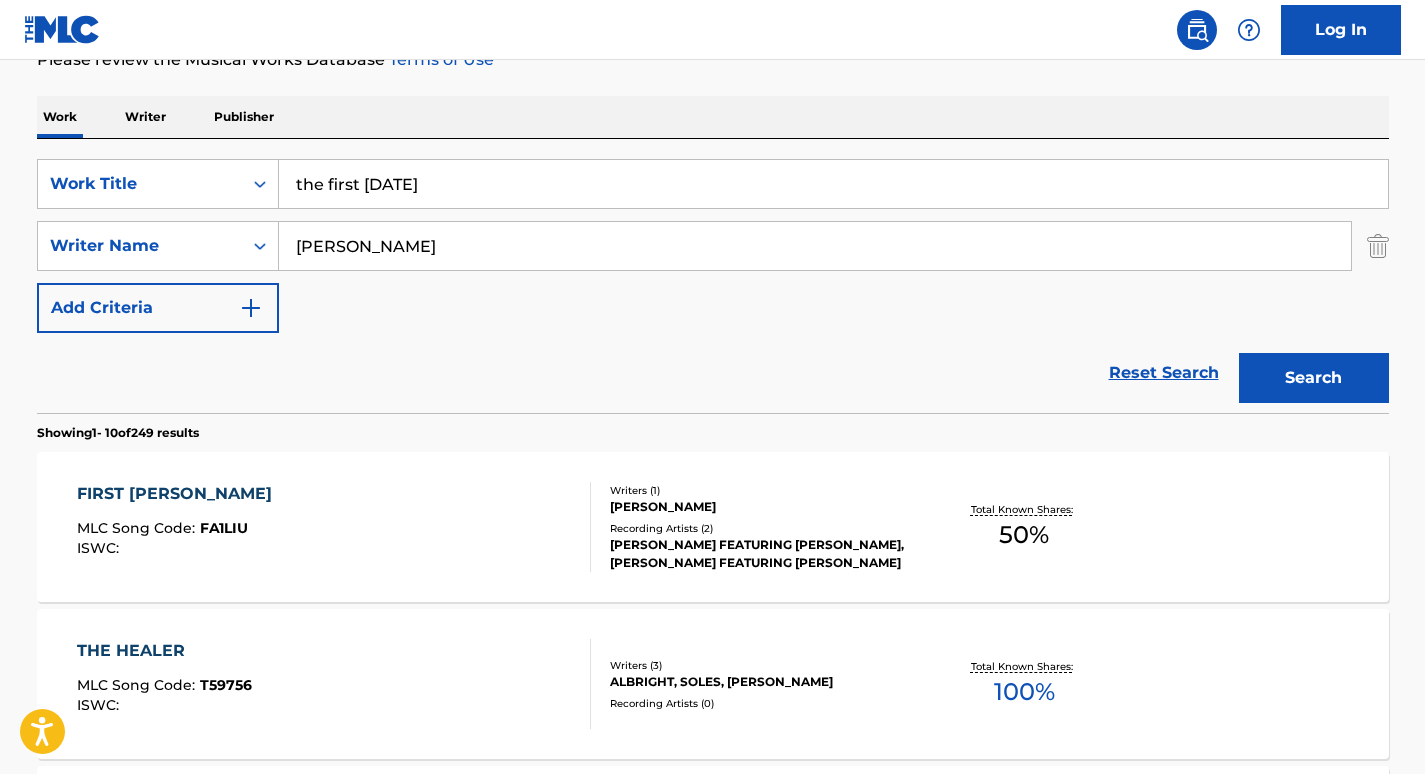 scroll, scrollTop: 286, scrollLeft: 0, axis: vertical 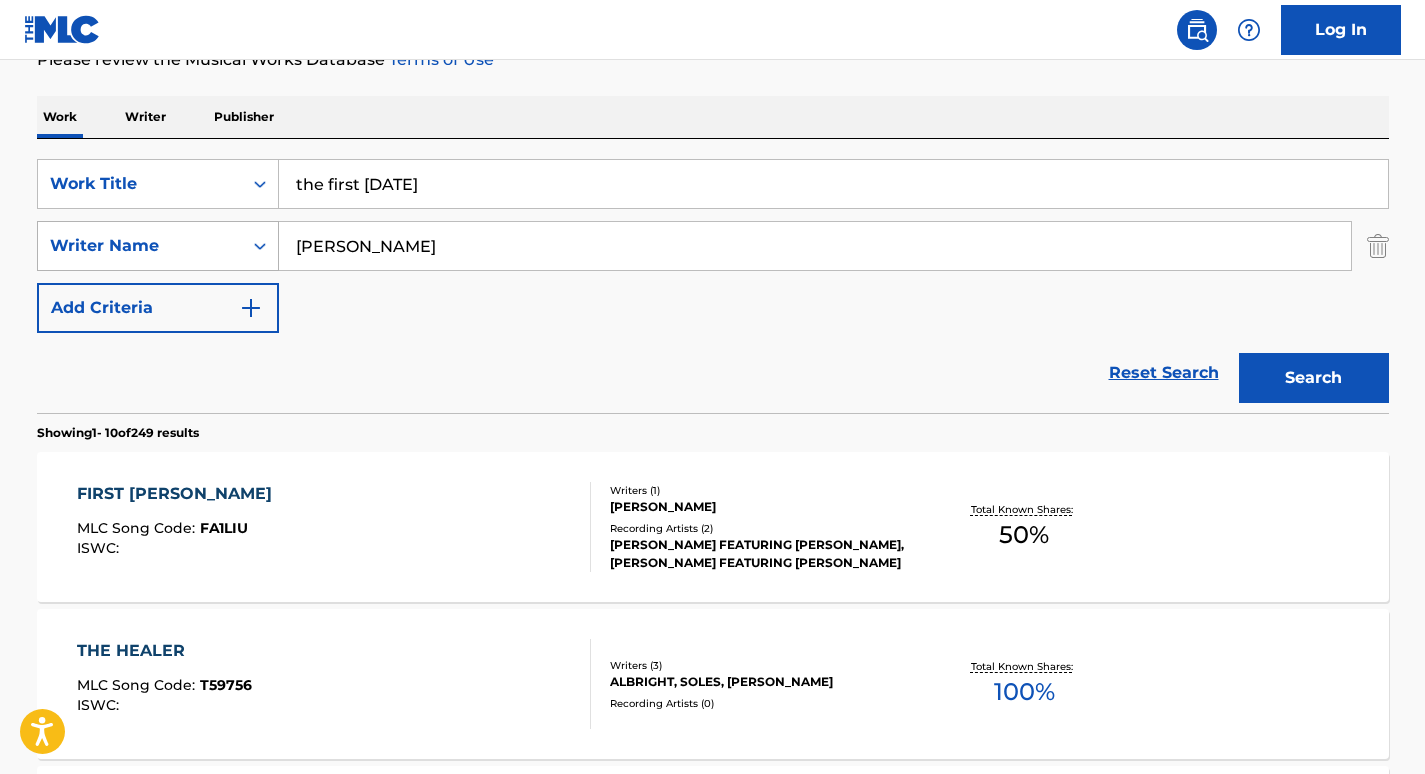 drag, startPoint x: 385, startPoint y: 235, endPoint x: 124, endPoint y: 233, distance: 261.00766 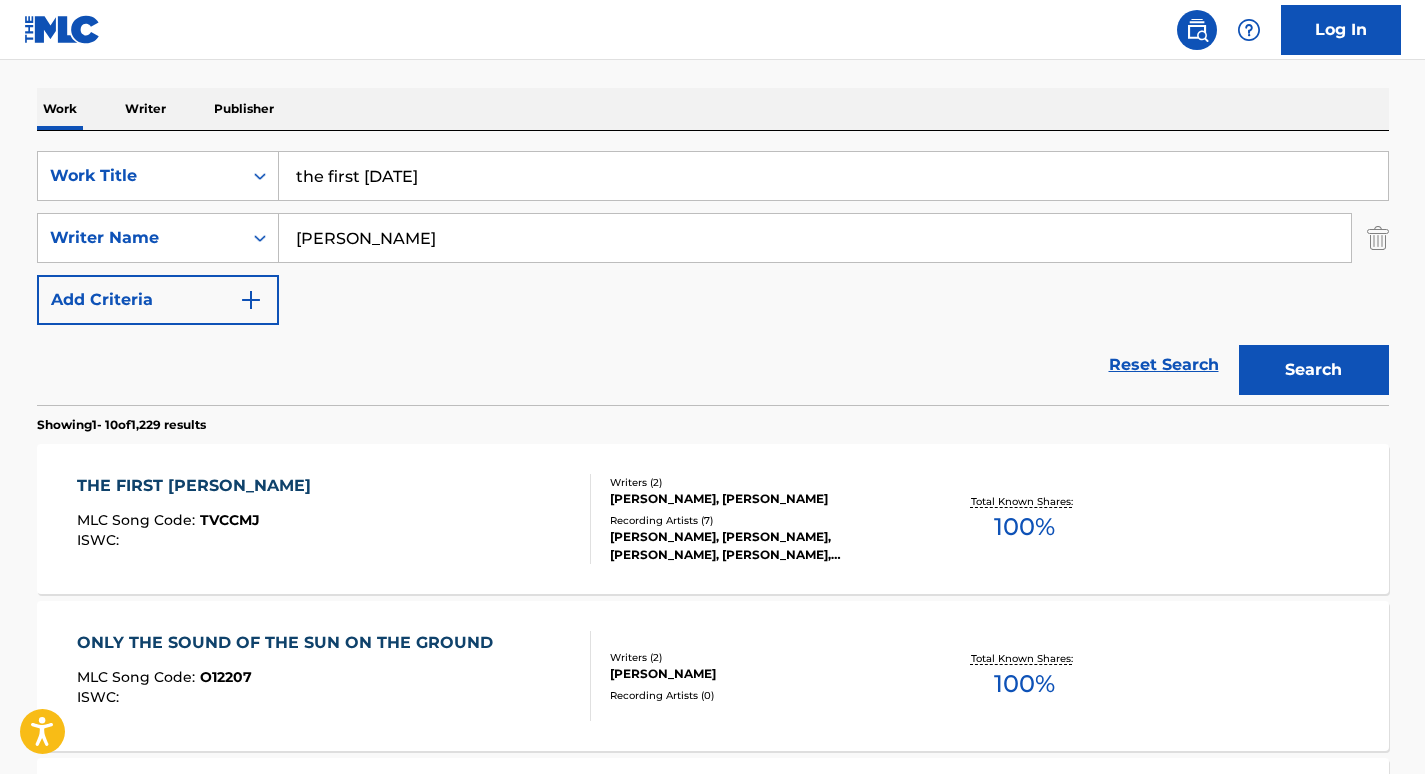 scroll, scrollTop: 281, scrollLeft: 0, axis: vertical 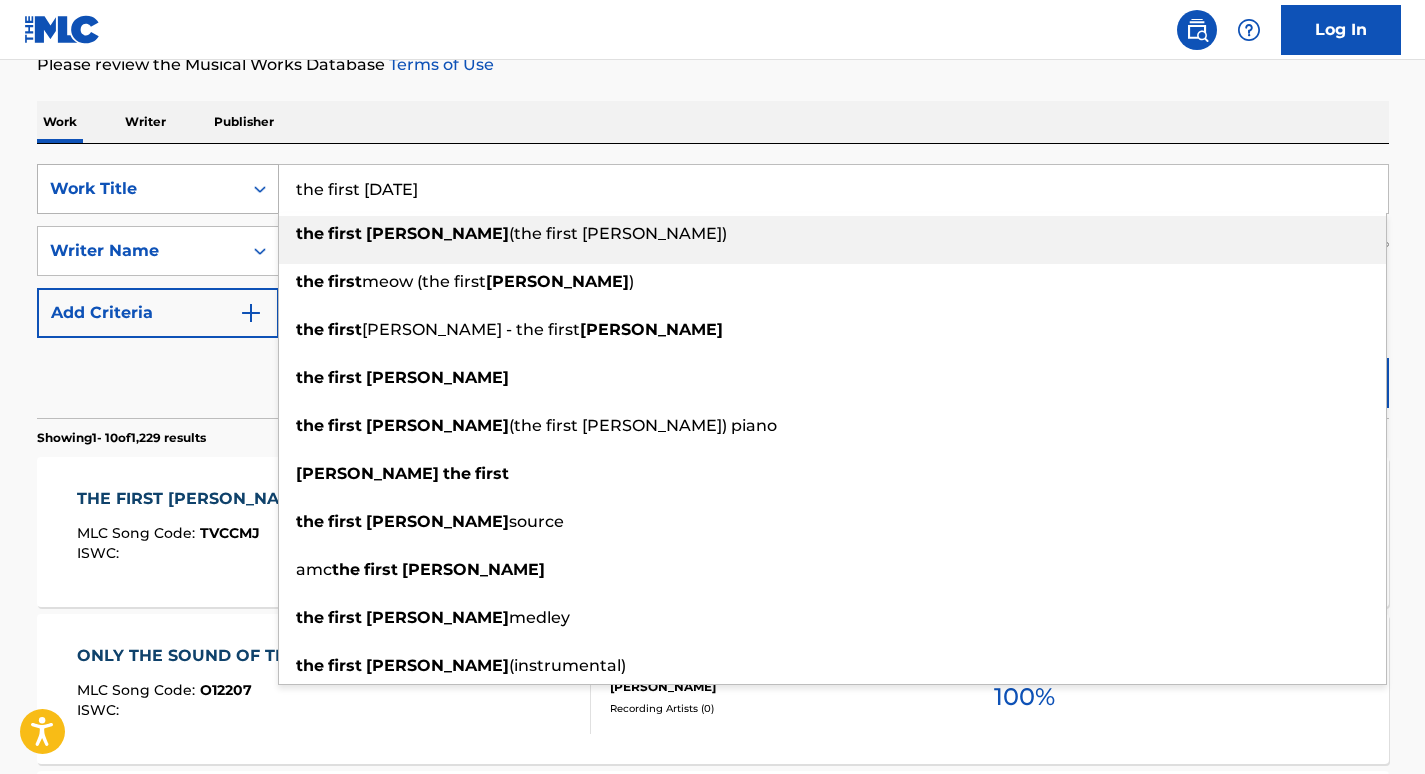 drag, startPoint x: 365, startPoint y: 193, endPoint x: 186, endPoint y: 193, distance: 179 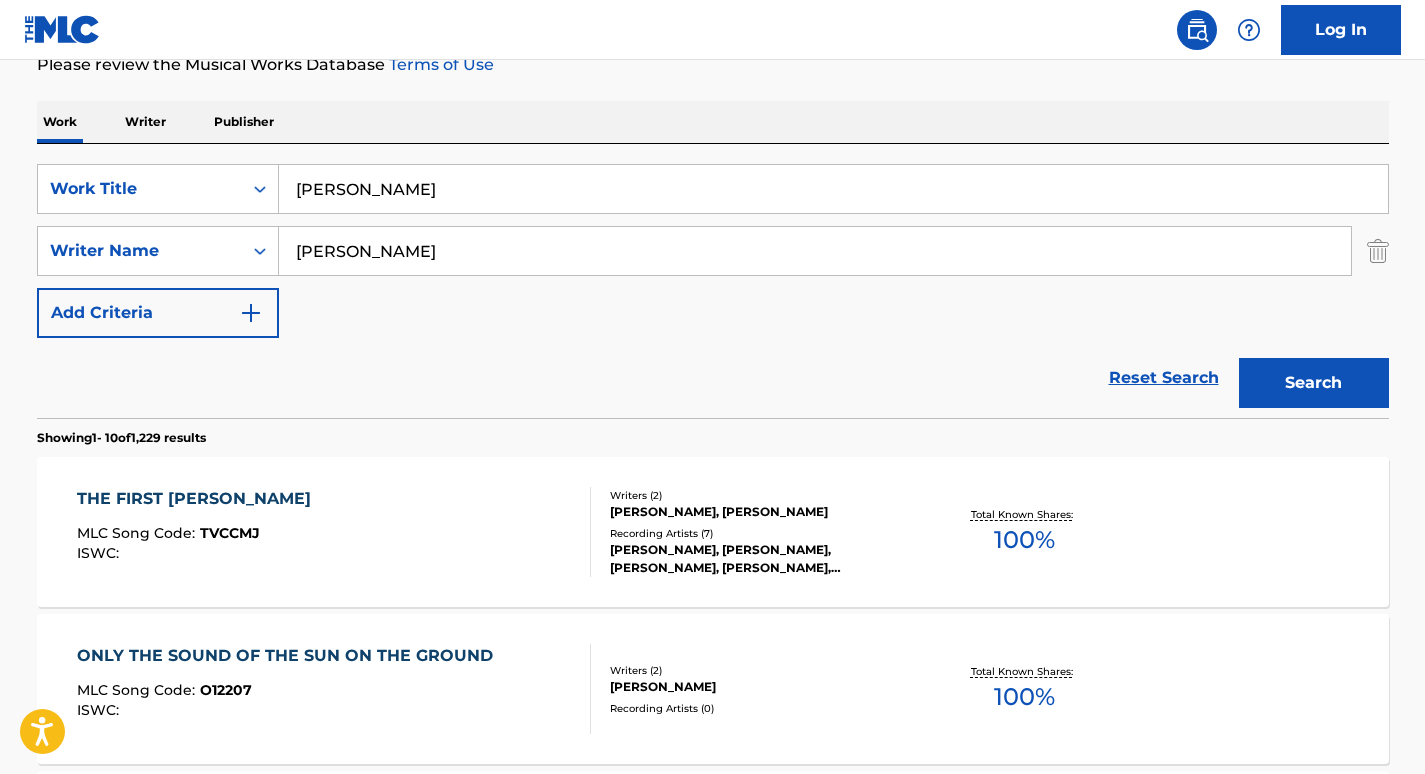 click on "Reset Search Search" at bounding box center [713, 378] 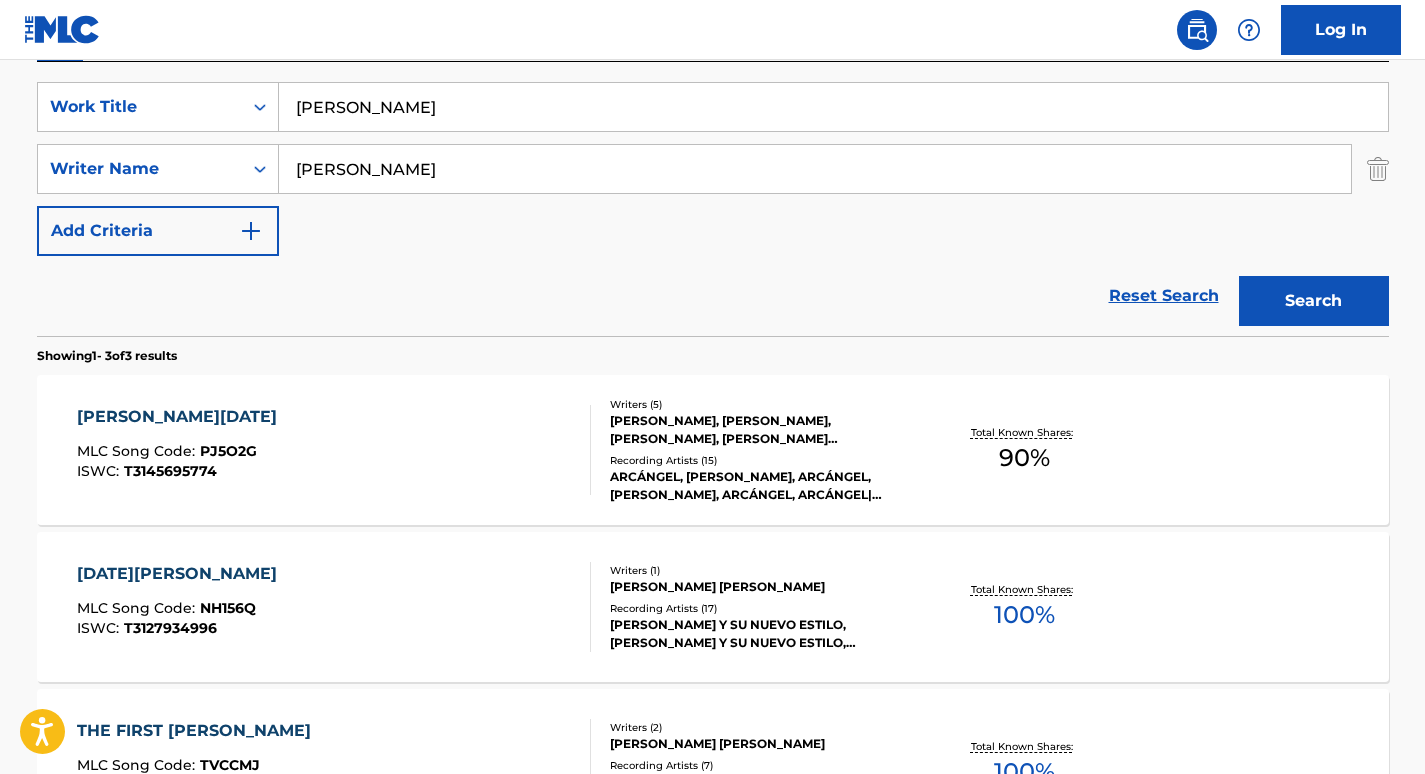 scroll, scrollTop: 303, scrollLeft: 0, axis: vertical 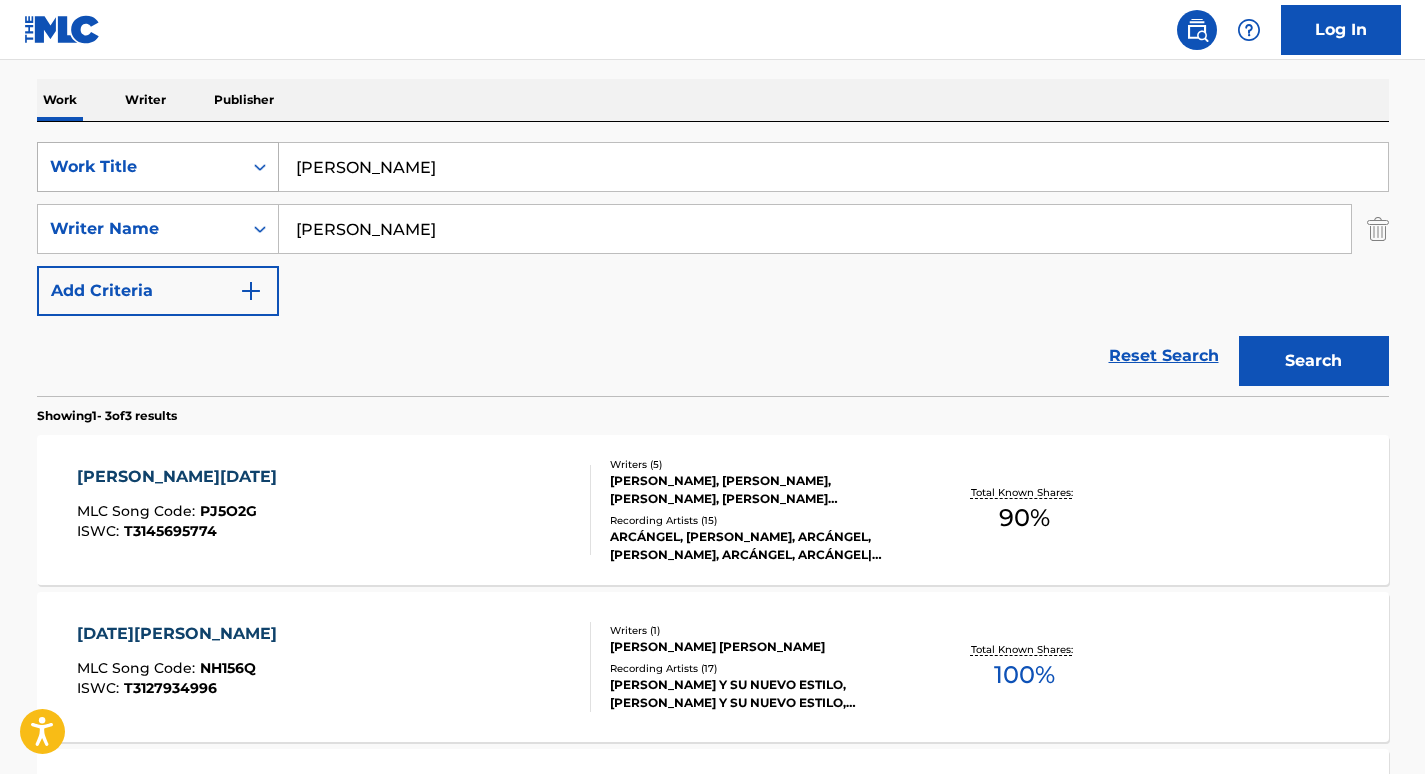 drag, startPoint x: 393, startPoint y: 152, endPoint x: 171, endPoint y: 152, distance: 222 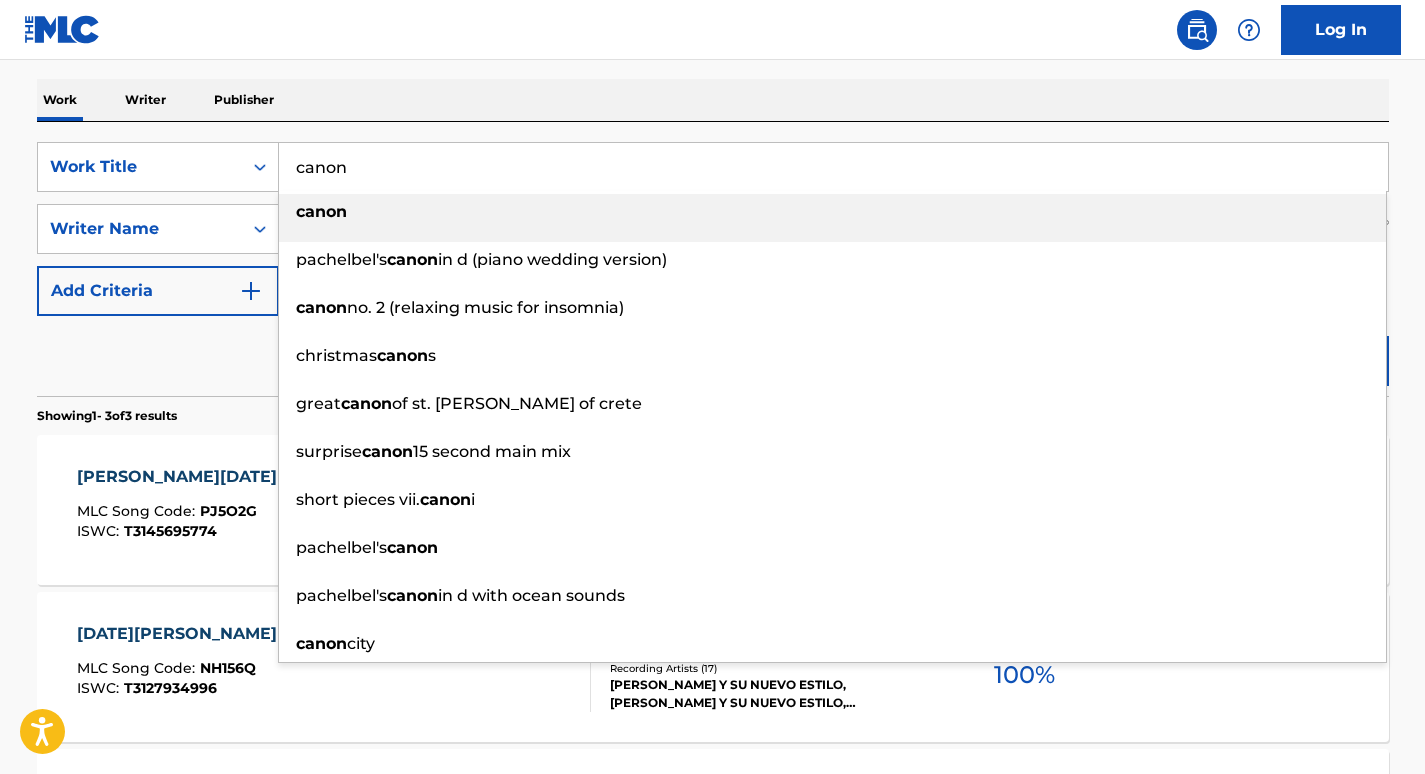 type on "canon" 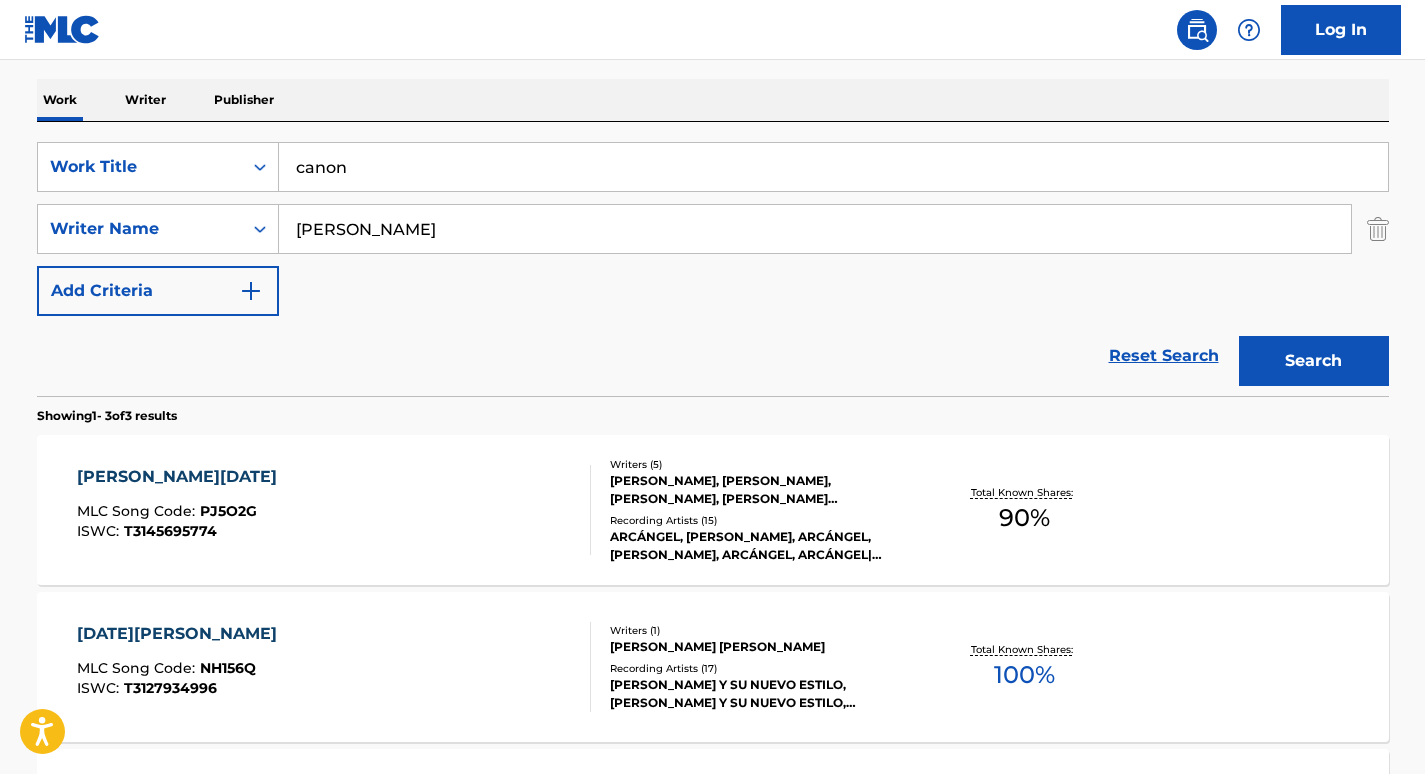 click on "Reset Search Search" at bounding box center (713, 356) 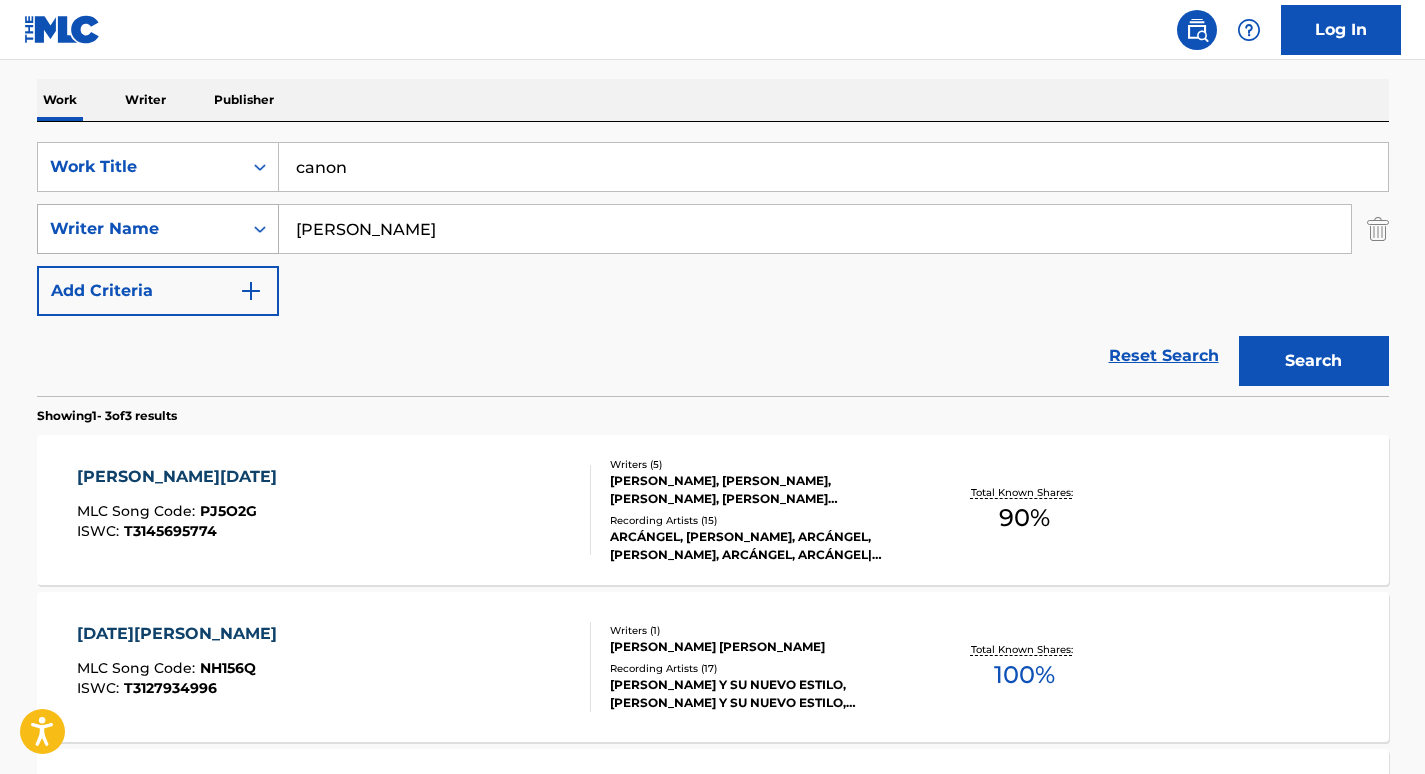 drag, startPoint x: 366, startPoint y: 236, endPoint x: 119, endPoint y: 231, distance: 247.0506 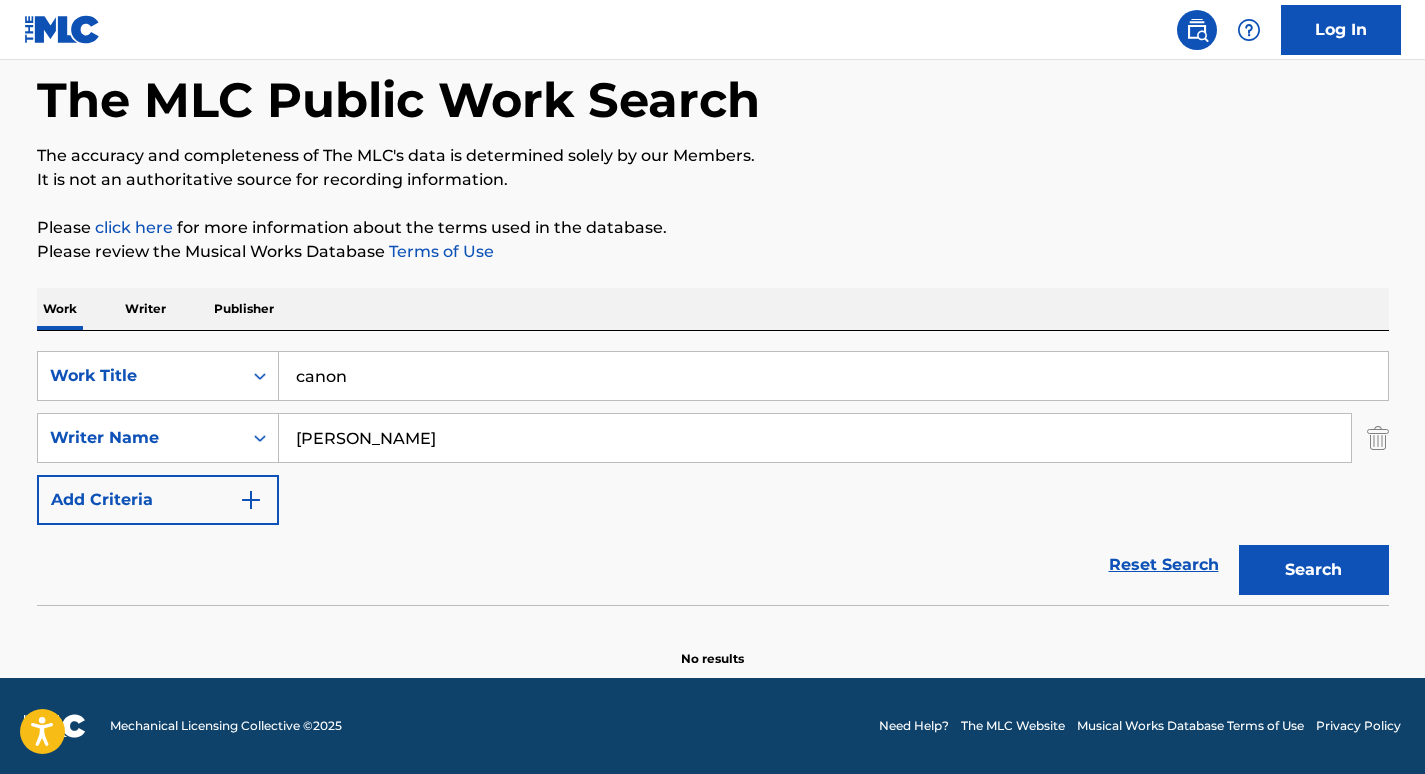 drag, startPoint x: 399, startPoint y: 431, endPoint x: 25, endPoint y: 418, distance: 374.22586 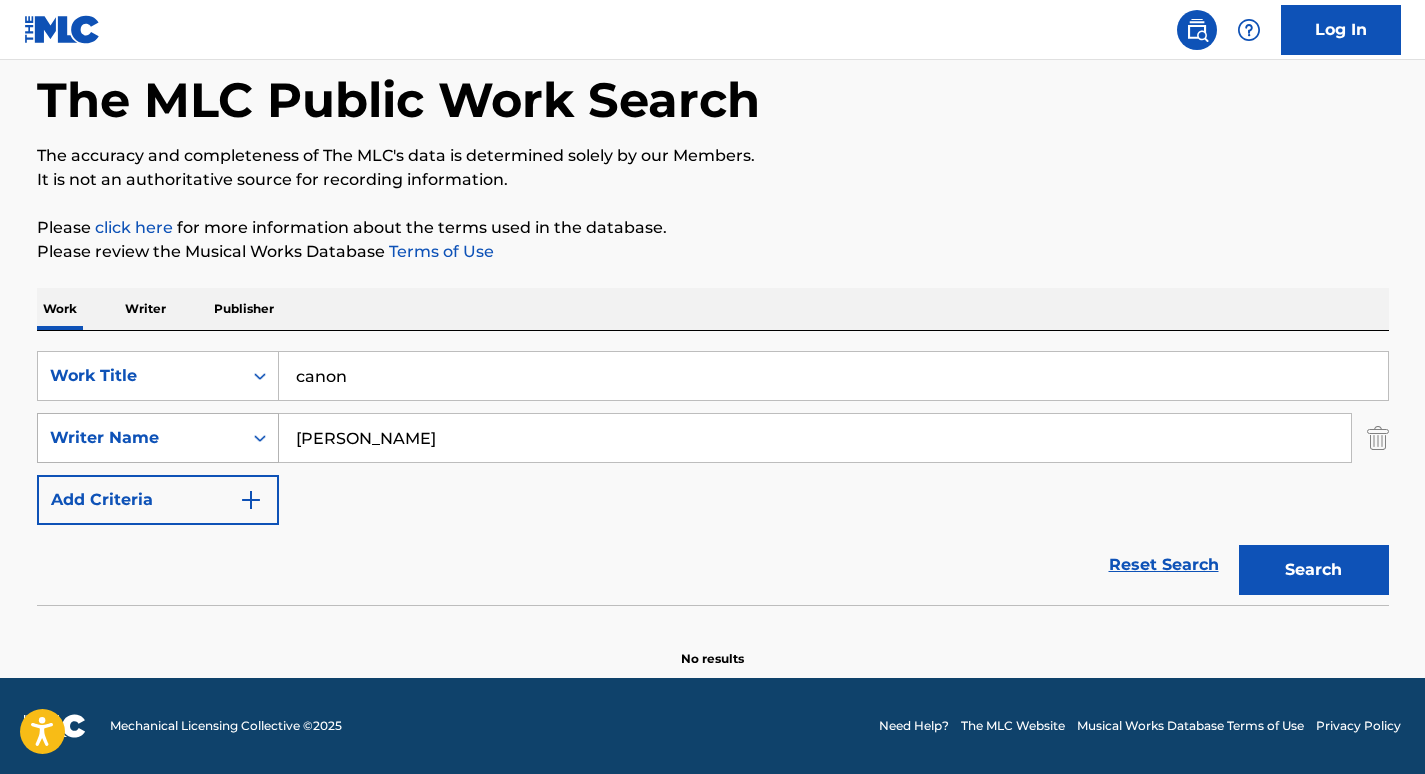 drag, startPoint x: 403, startPoint y: 438, endPoint x: 209, endPoint y: 433, distance: 194.06442 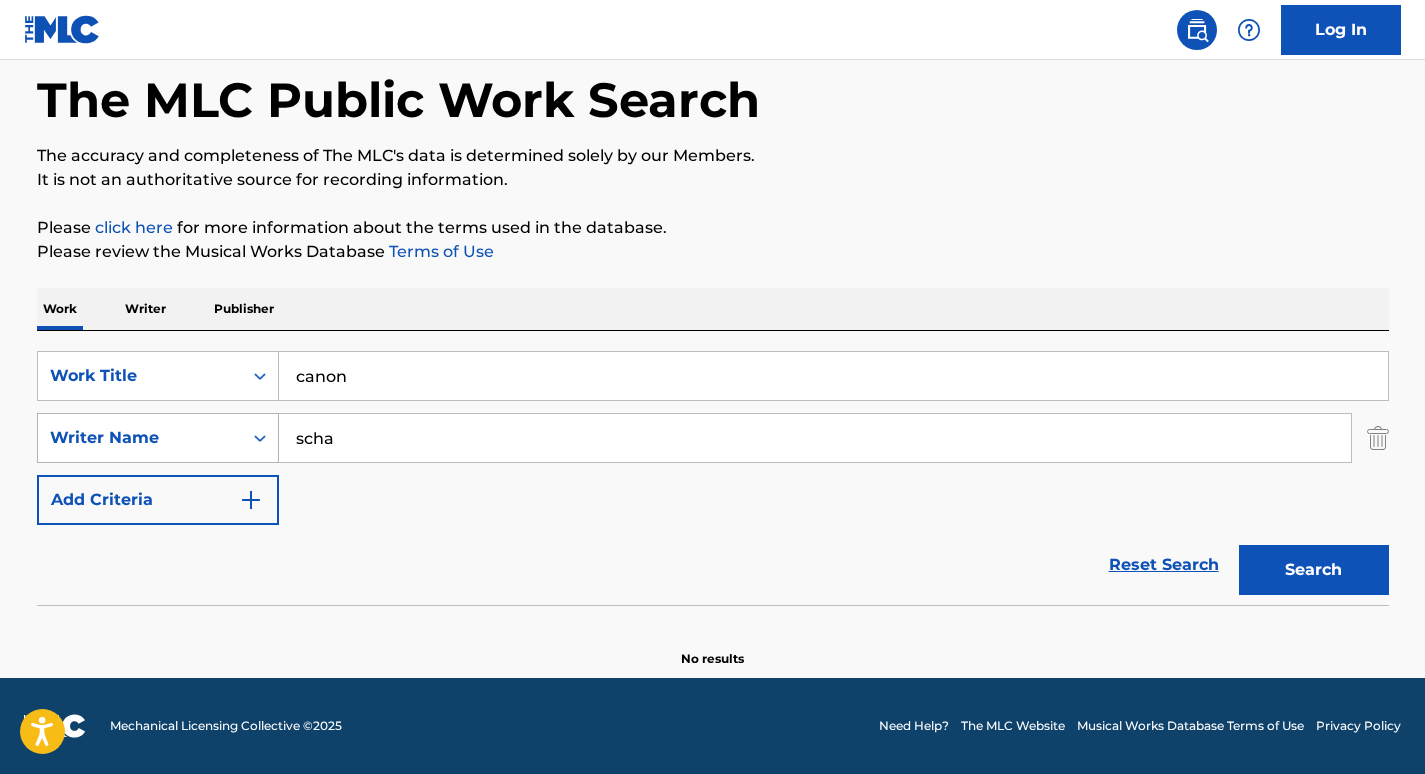 drag, startPoint x: 390, startPoint y: 440, endPoint x: 185, endPoint y: 436, distance: 205.03902 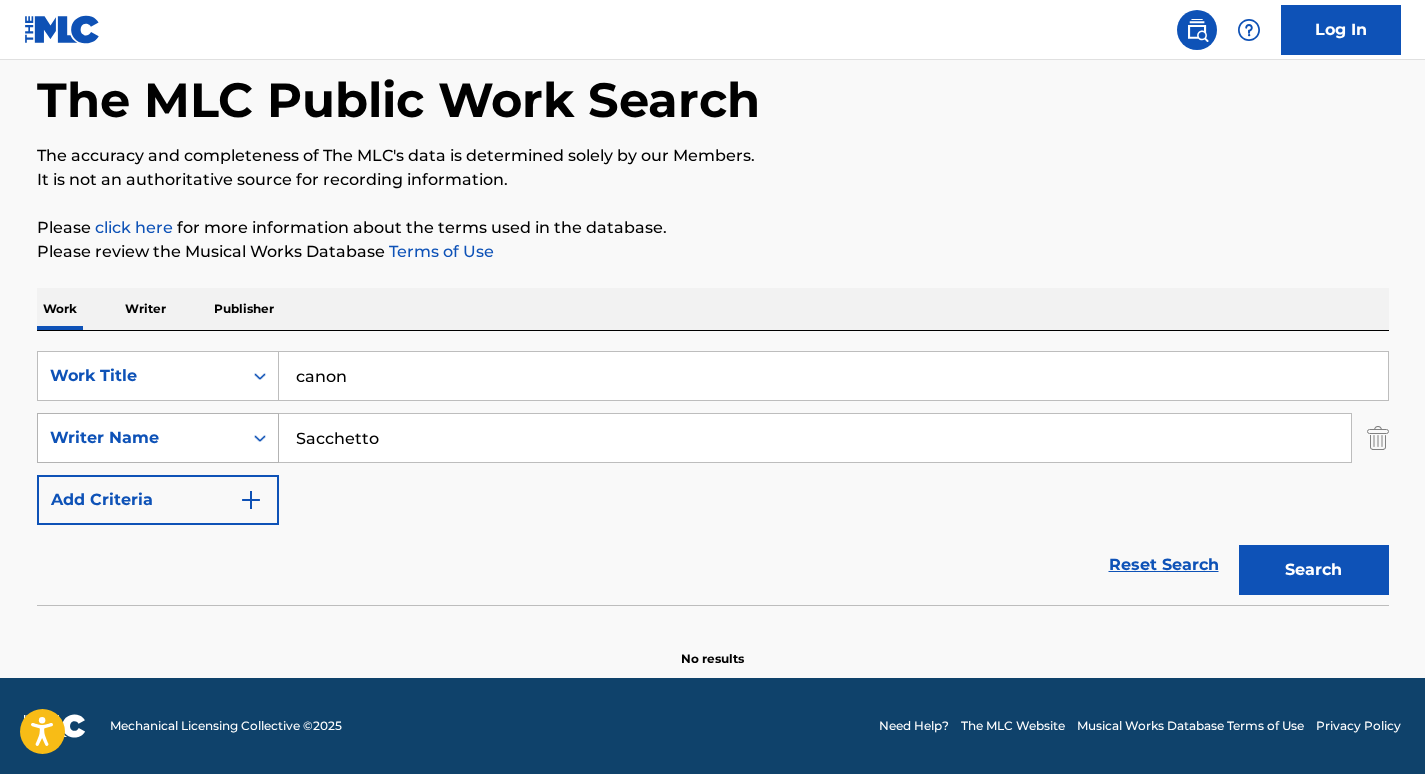 click on "Search" at bounding box center (1314, 570) 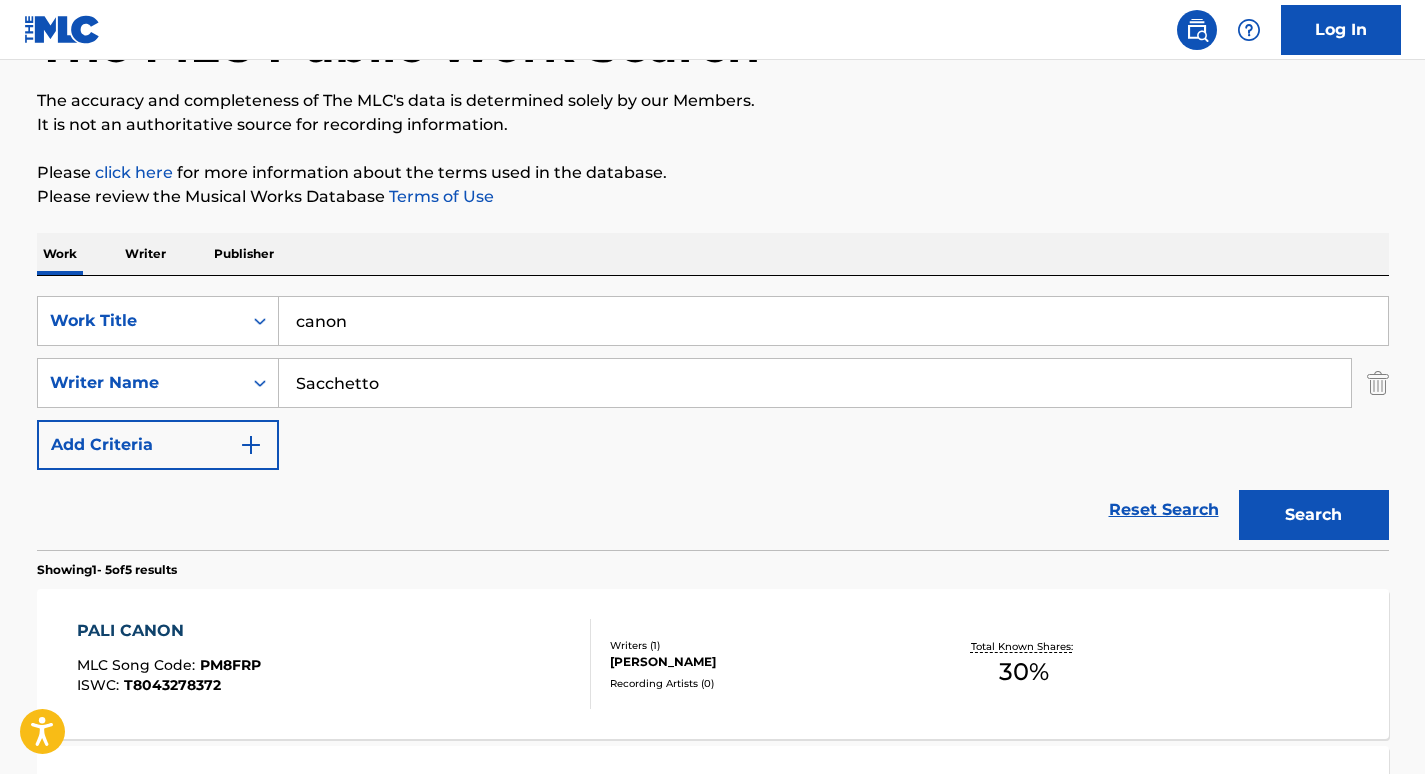 scroll, scrollTop: 0, scrollLeft: 0, axis: both 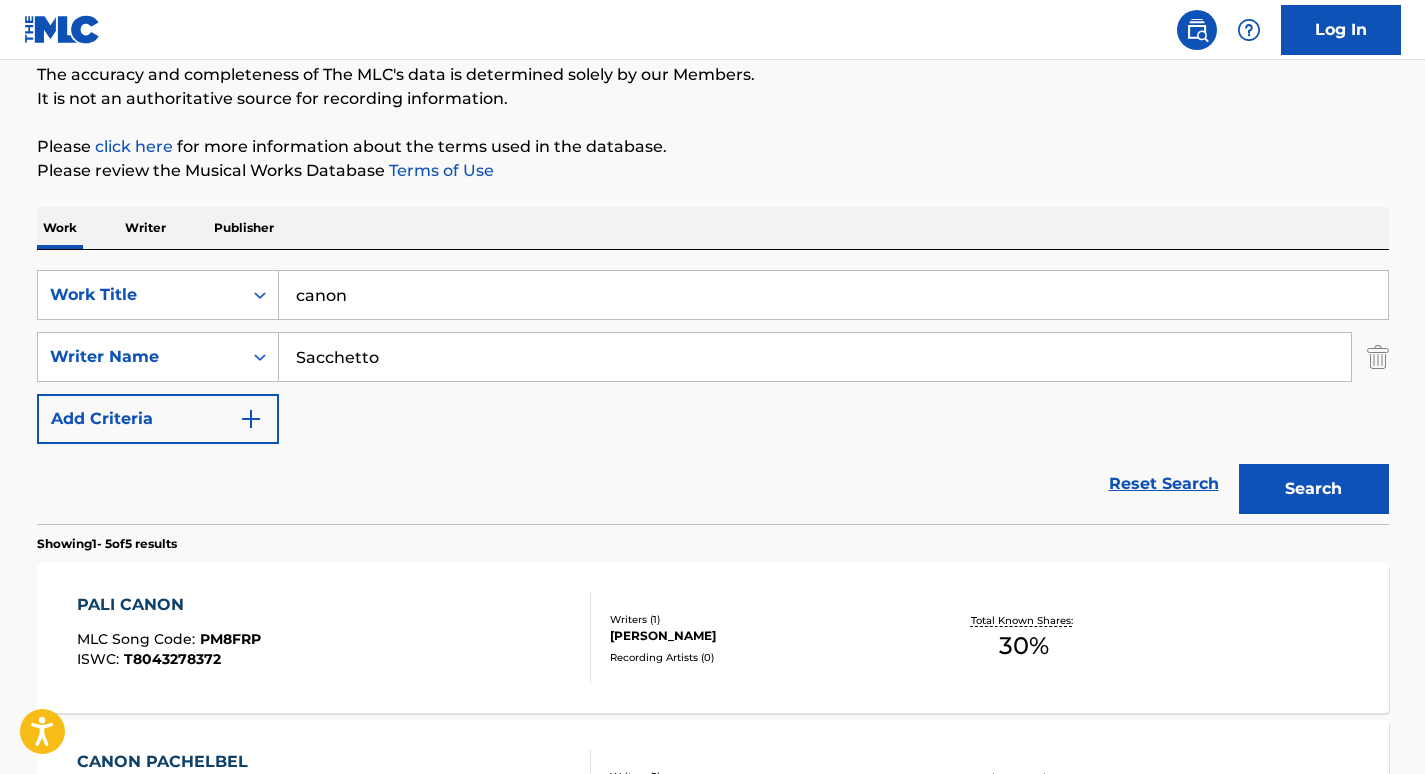 click on "Sacchetto" at bounding box center (815, 357) 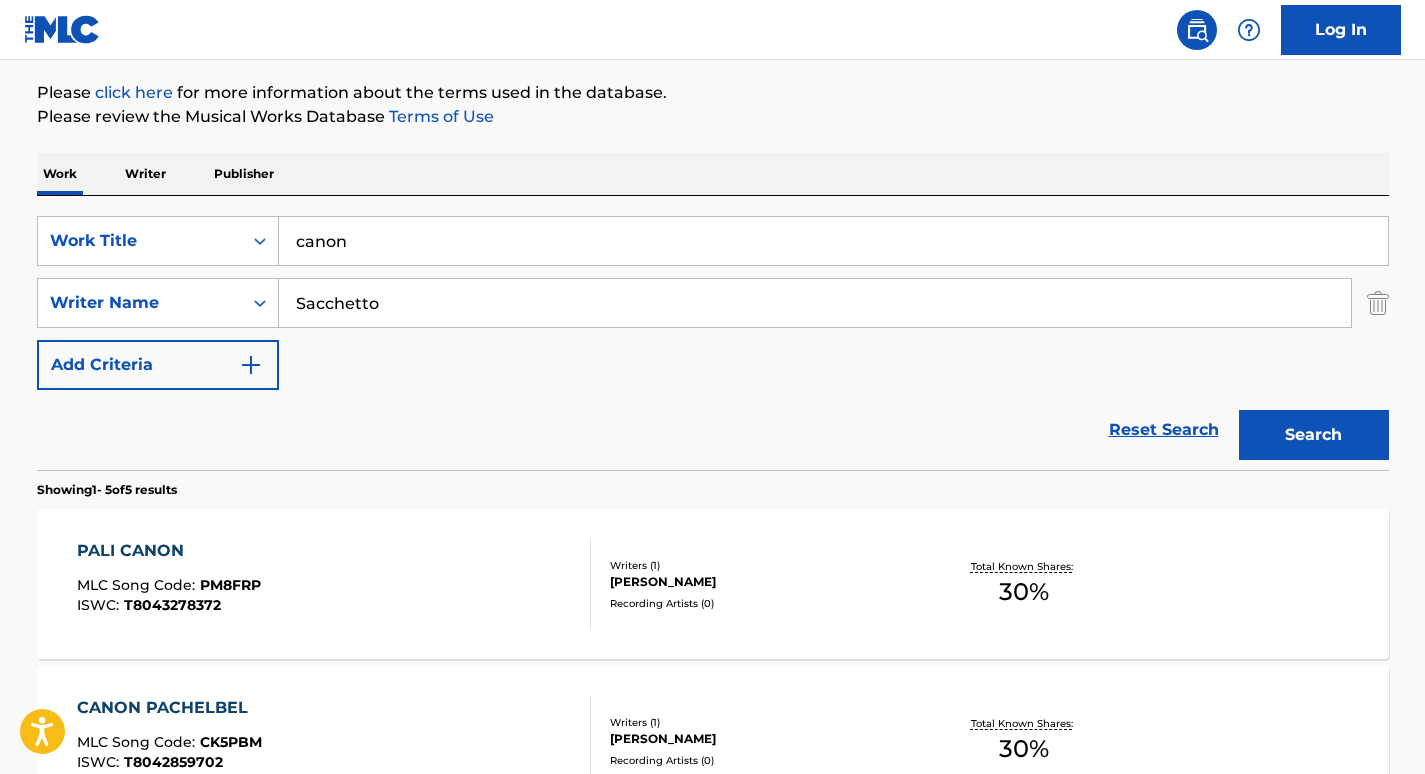paste on "Oshi" 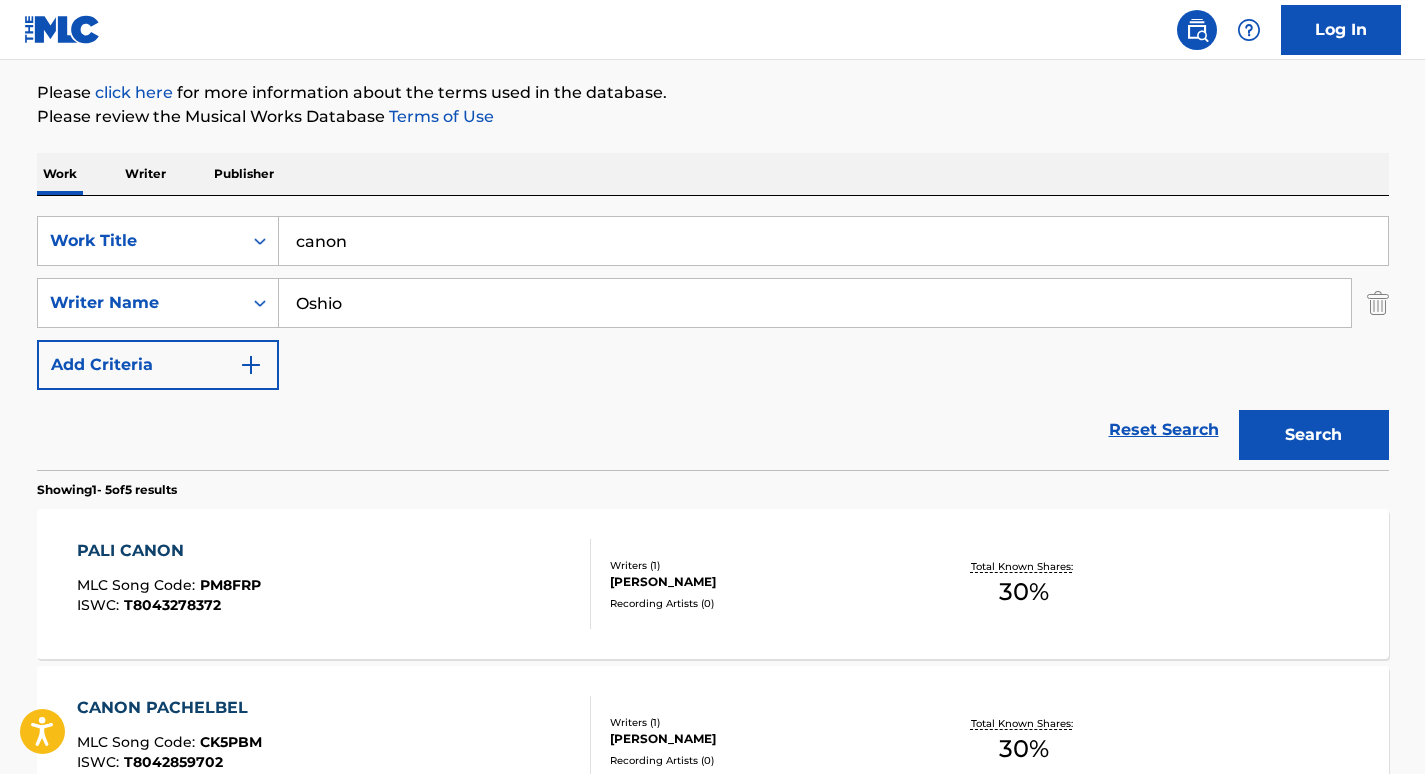 click on "Search" at bounding box center (1314, 435) 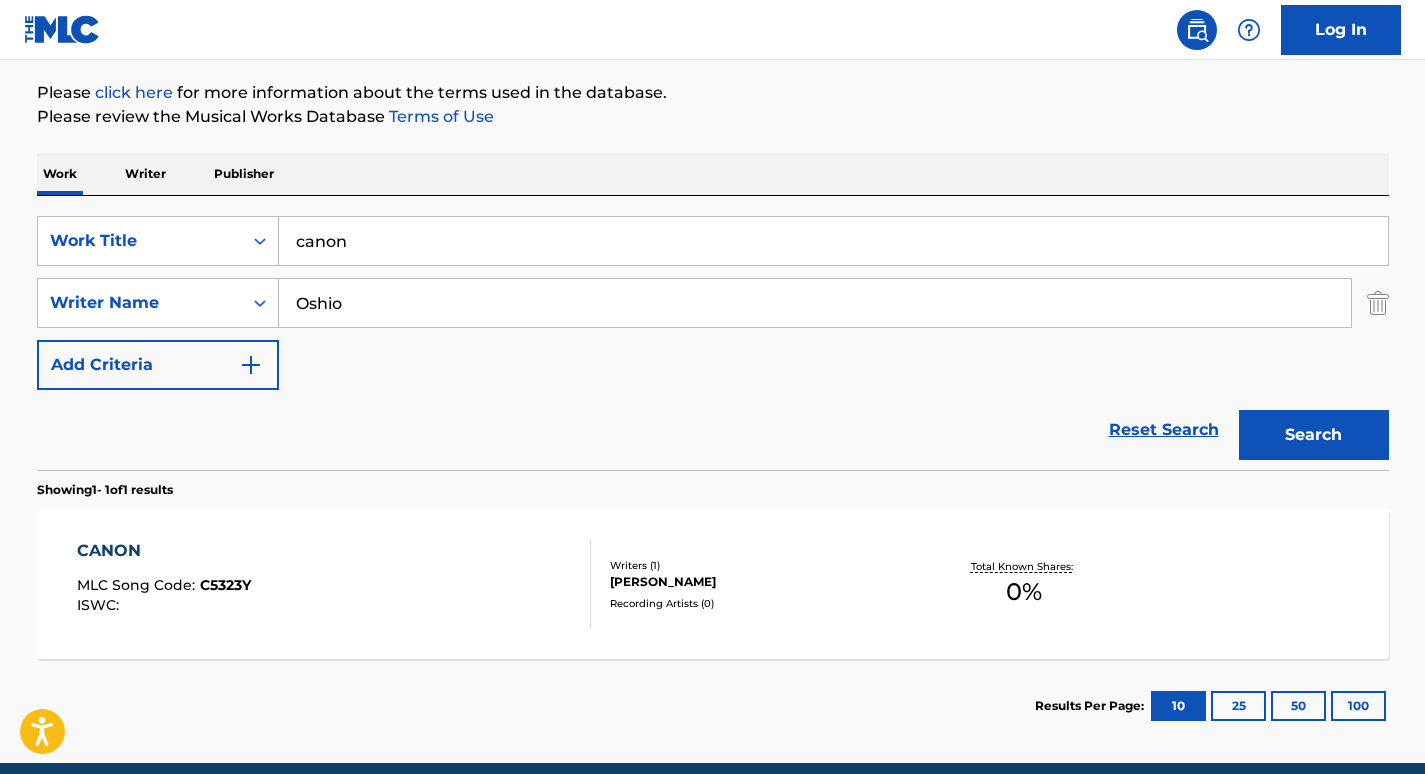 scroll, scrollTop: 247, scrollLeft: 0, axis: vertical 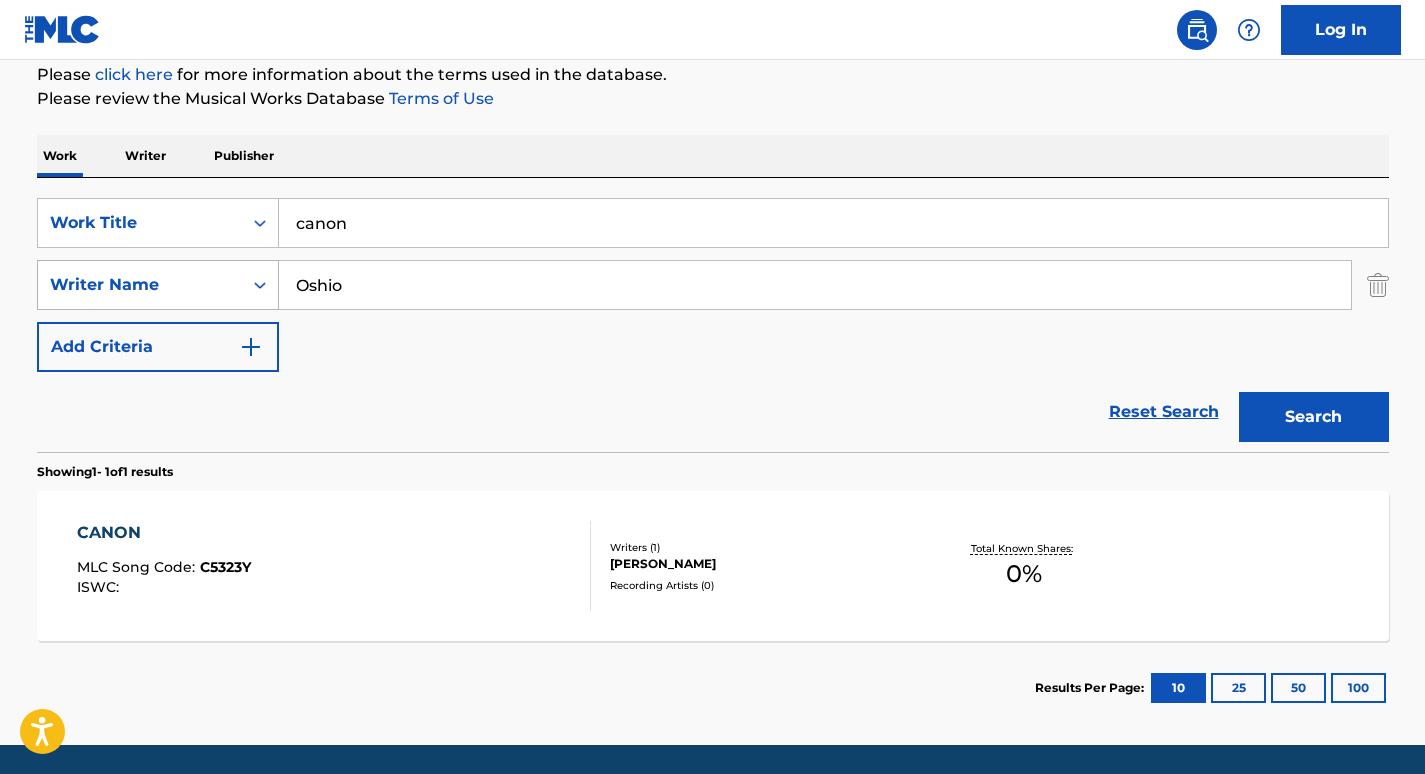 drag, startPoint x: 382, startPoint y: 283, endPoint x: 102, endPoint y: 281, distance: 280.00714 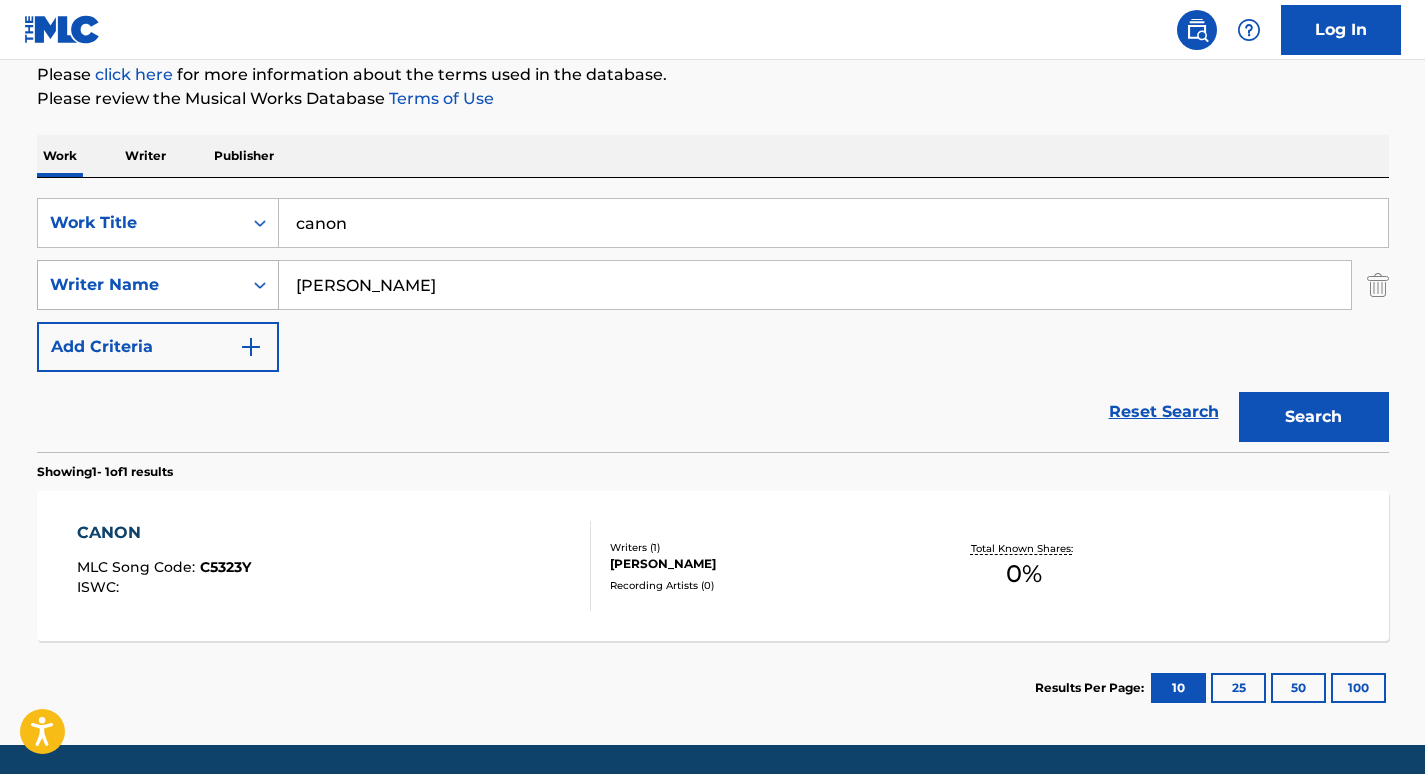 type on "[PERSON_NAME]" 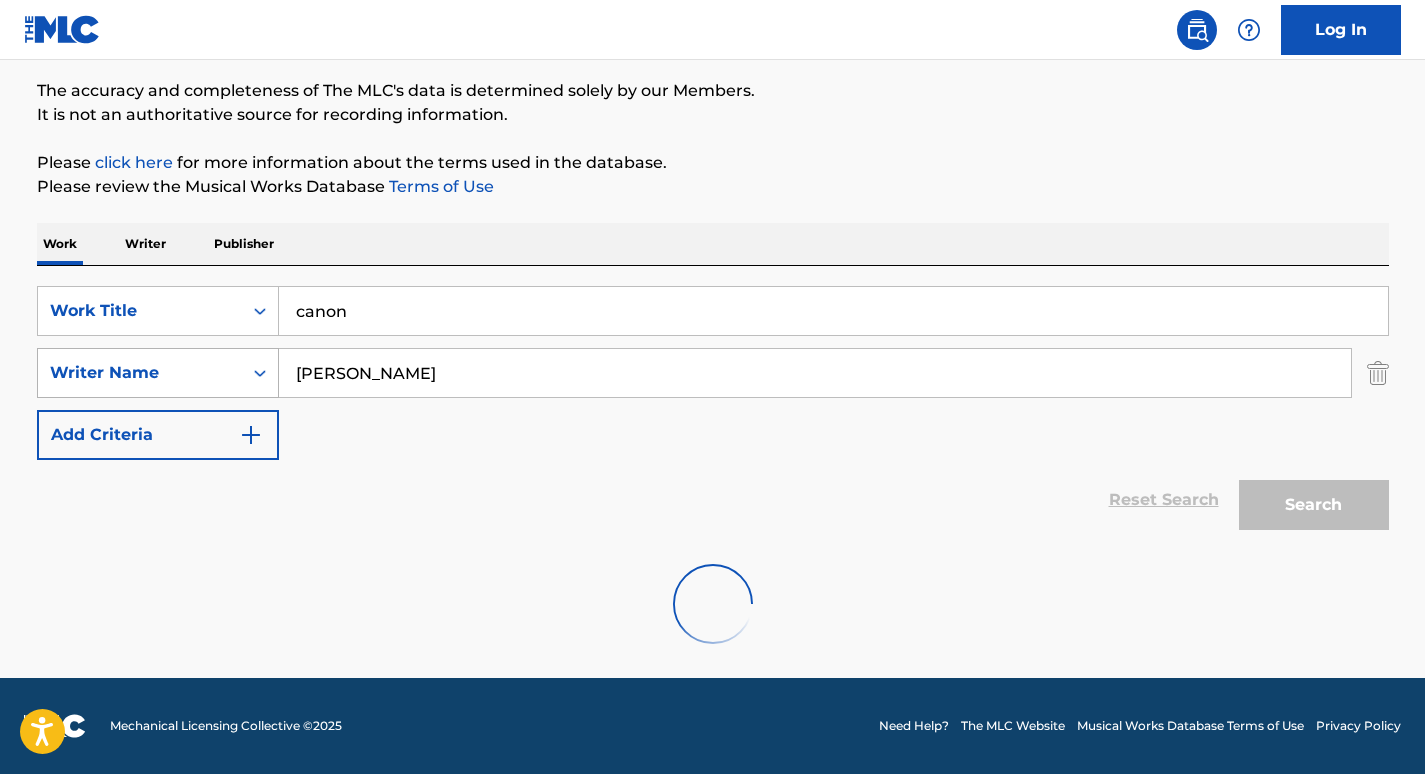 scroll, scrollTop: 94, scrollLeft: 0, axis: vertical 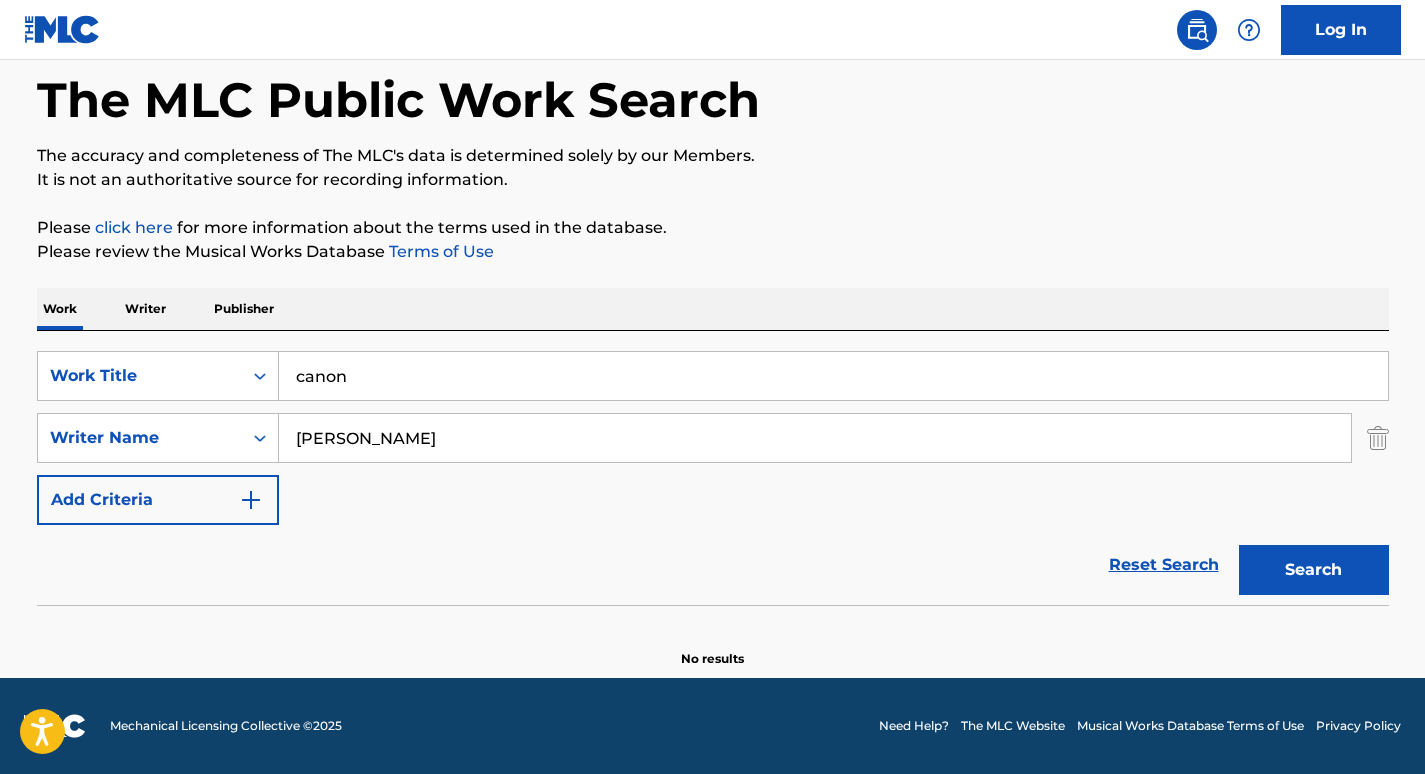 click on "canon" at bounding box center [833, 376] 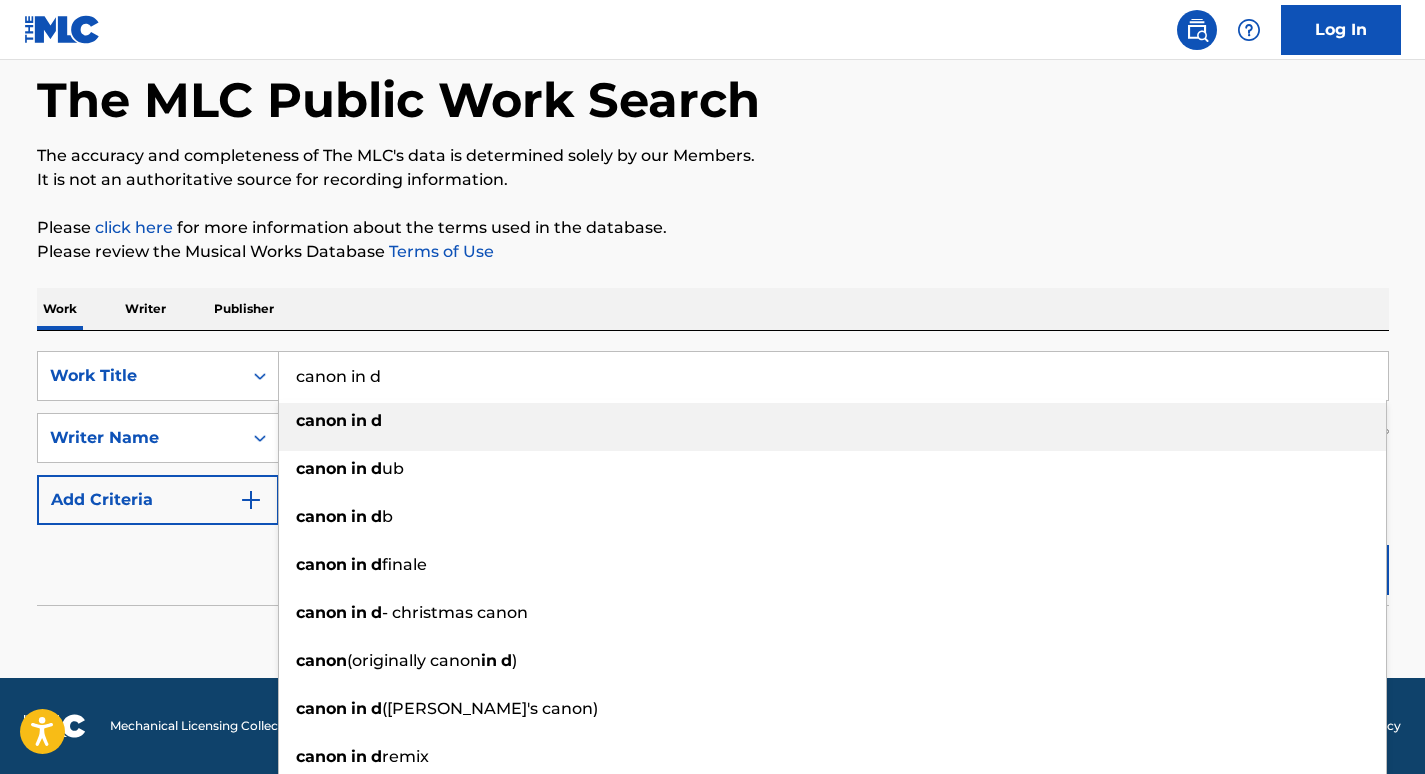 type on "canon in d" 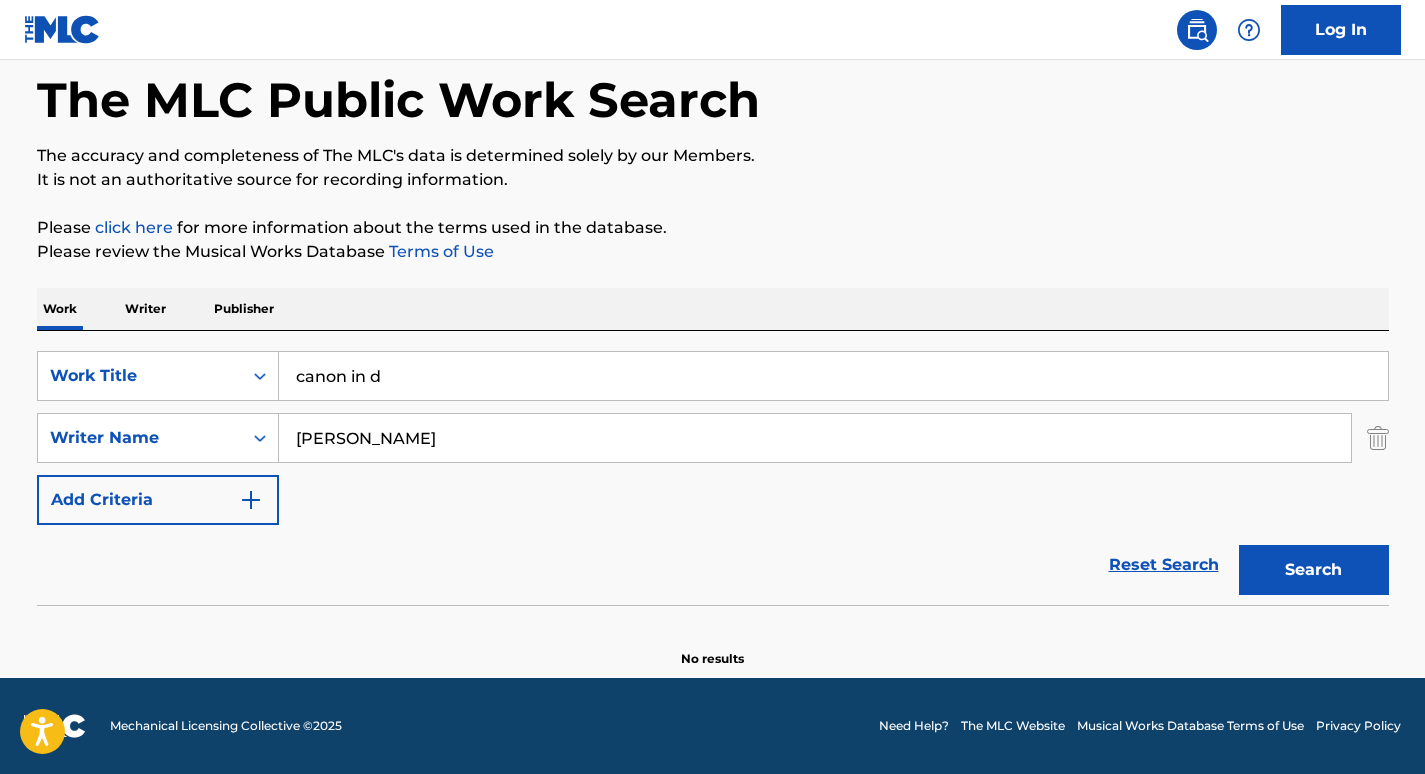 drag, startPoint x: 519, startPoint y: 437, endPoint x: 9, endPoint y: 433, distance: 510.0157 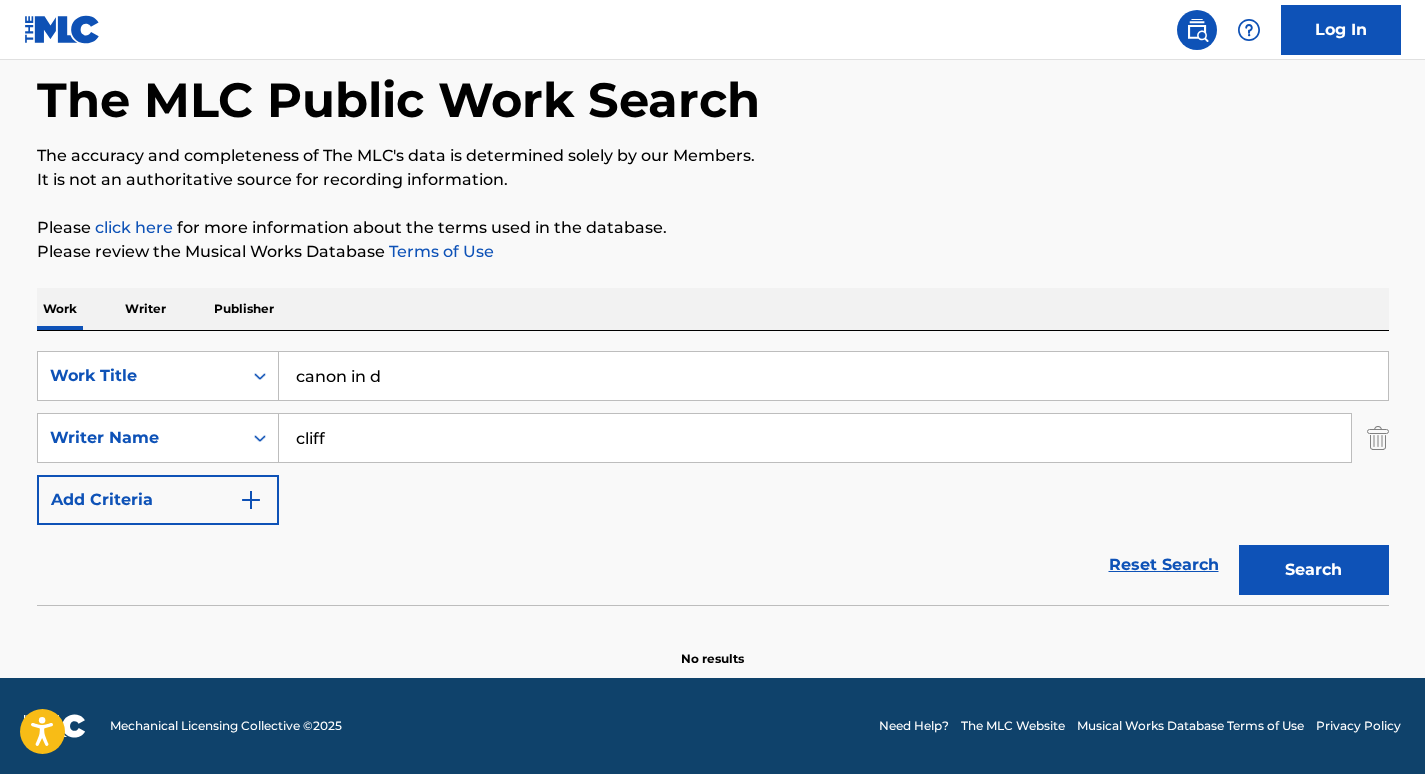 type on "cliff" 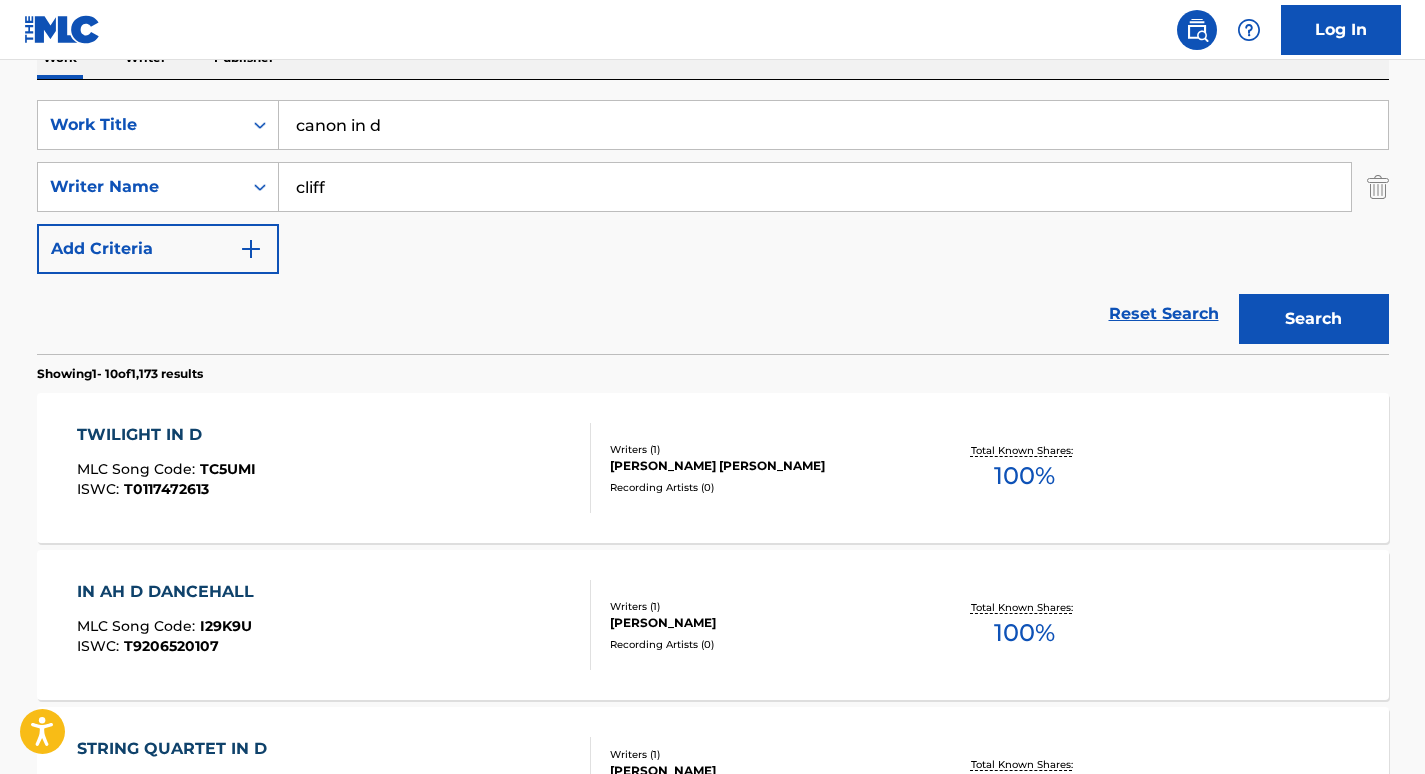 scroll, scrollTop: 357, scrollLeft: 0, axis: vertical 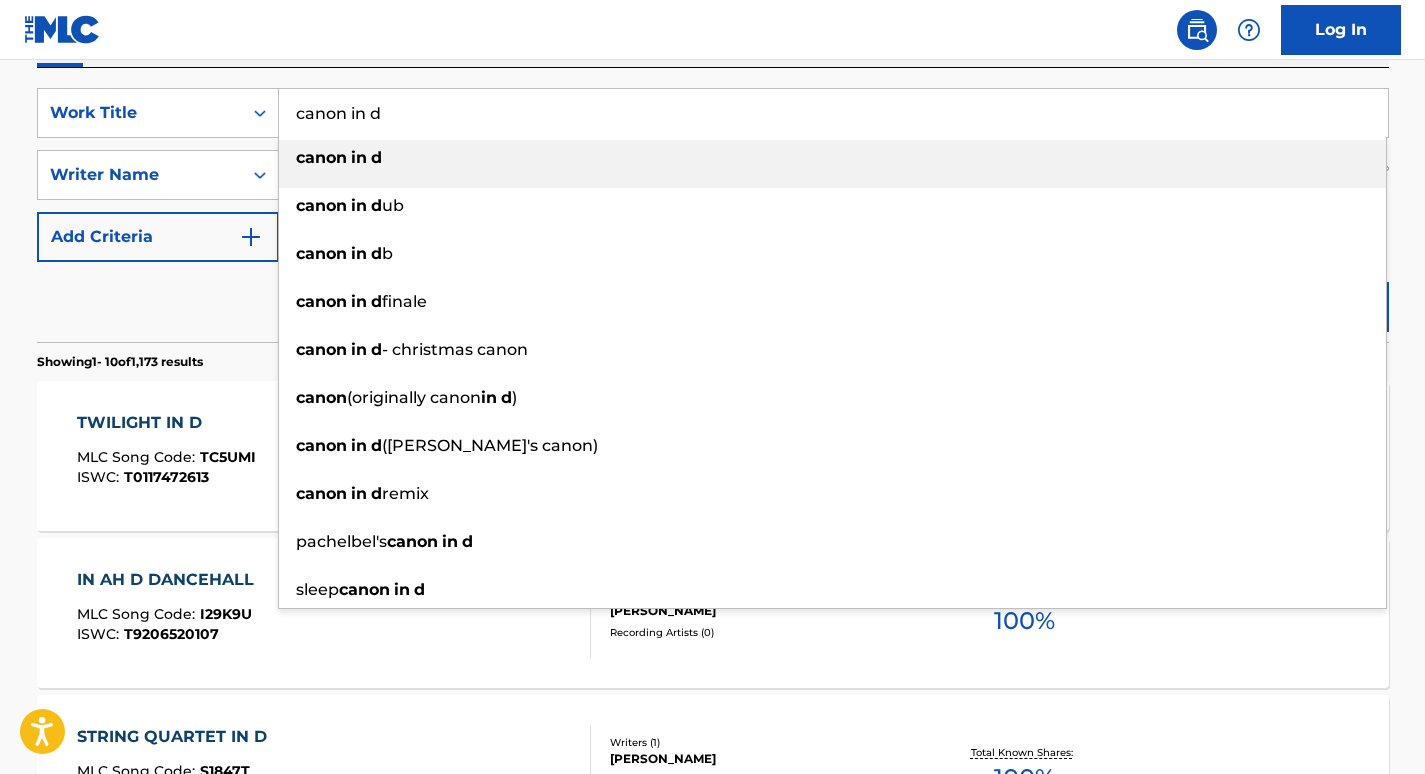 drag, startPoint x: 404, startPoint y: 115, endPoint x: 327, endPoint y: 120, distance: 77.16217 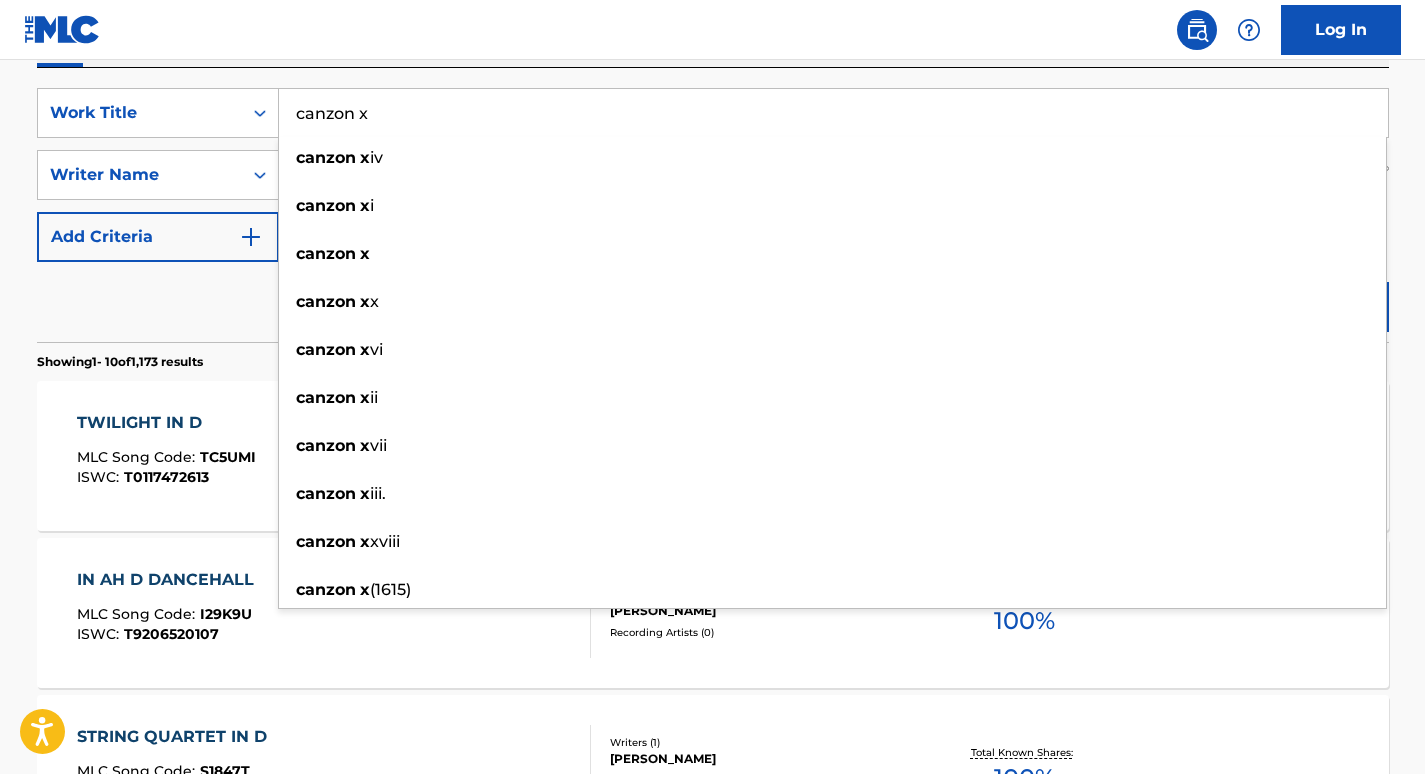 type on "canzon x" 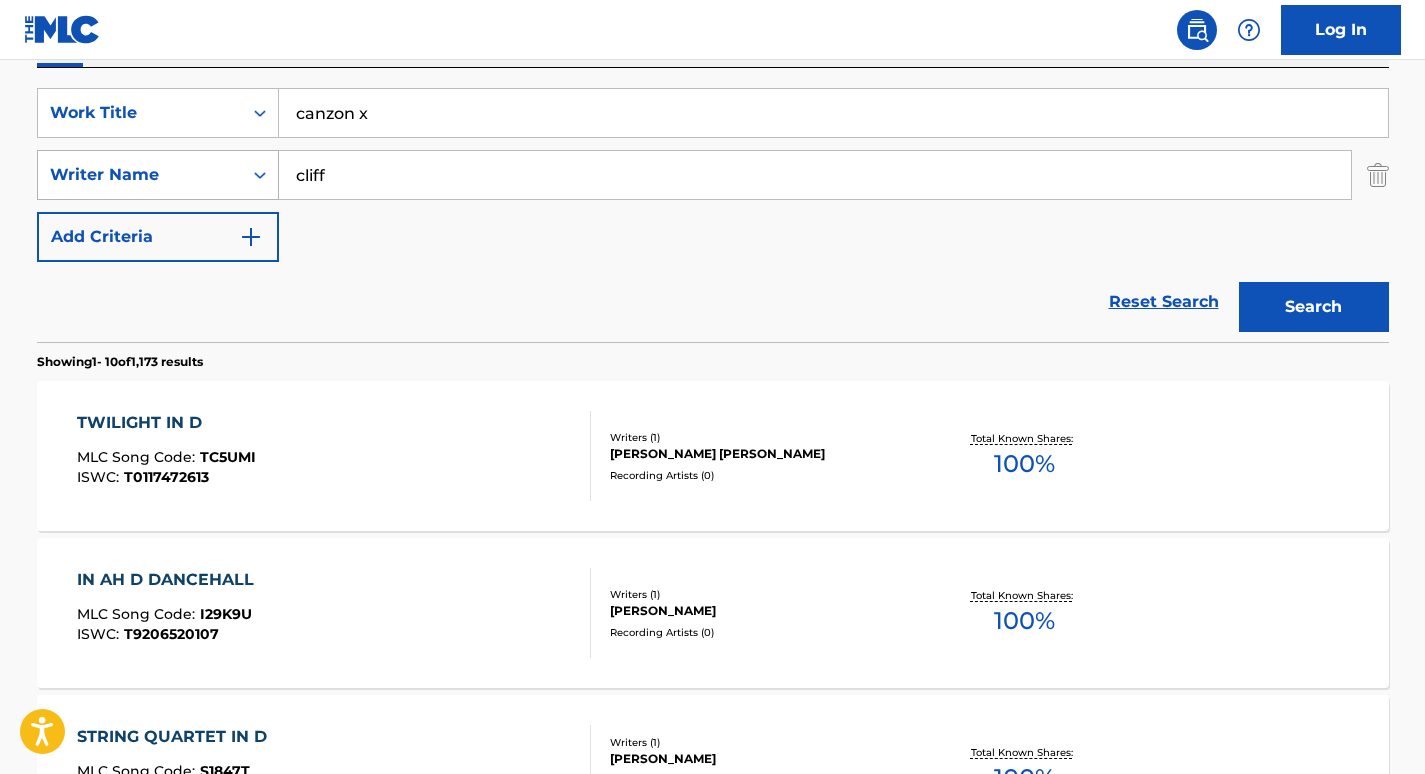drag, startPoint x: 396, startPoint y: 183, endPoint x: 178, endPoint y: 179, distance: 218.0367 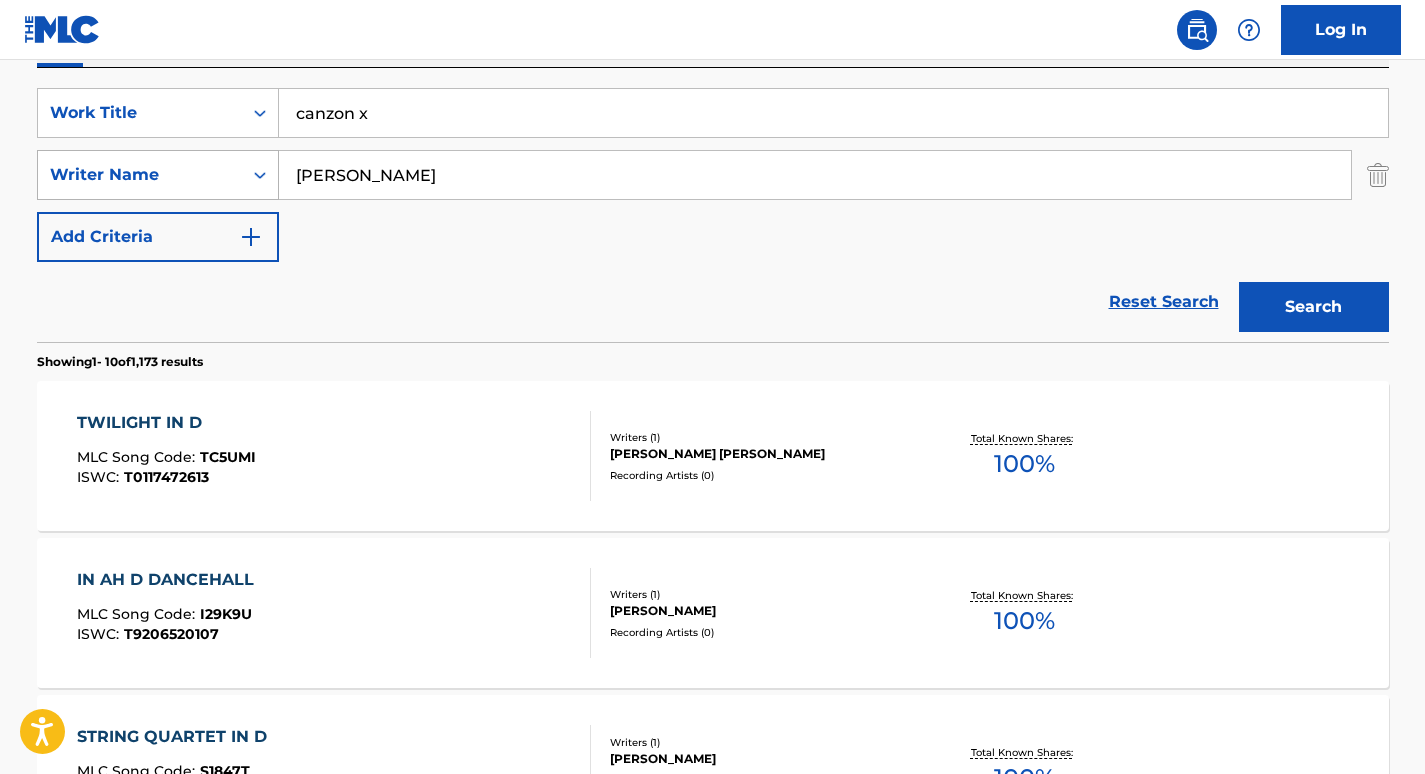 type on "[PERSON_NAME]" 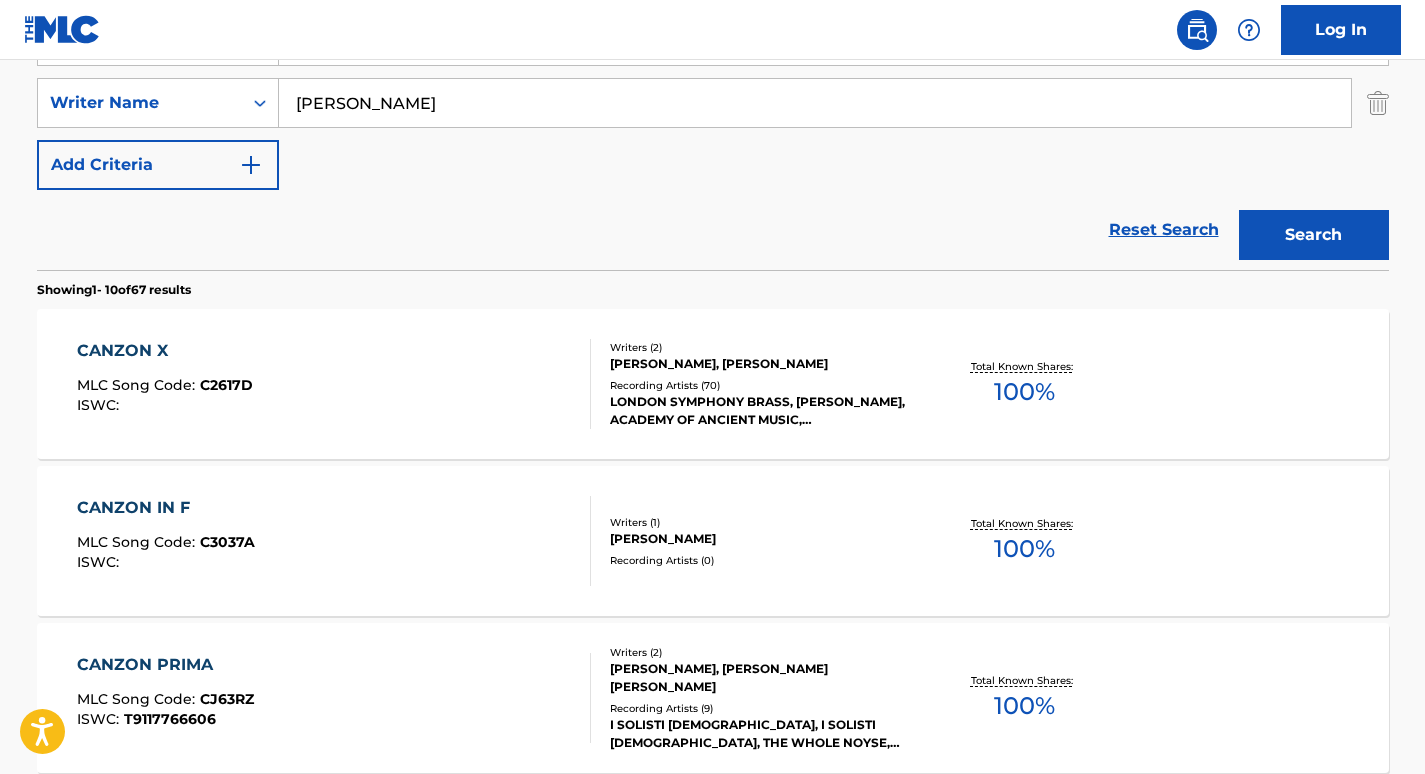 scroll, scrollTop: 430, scrollLeft: 0, axis: vertical 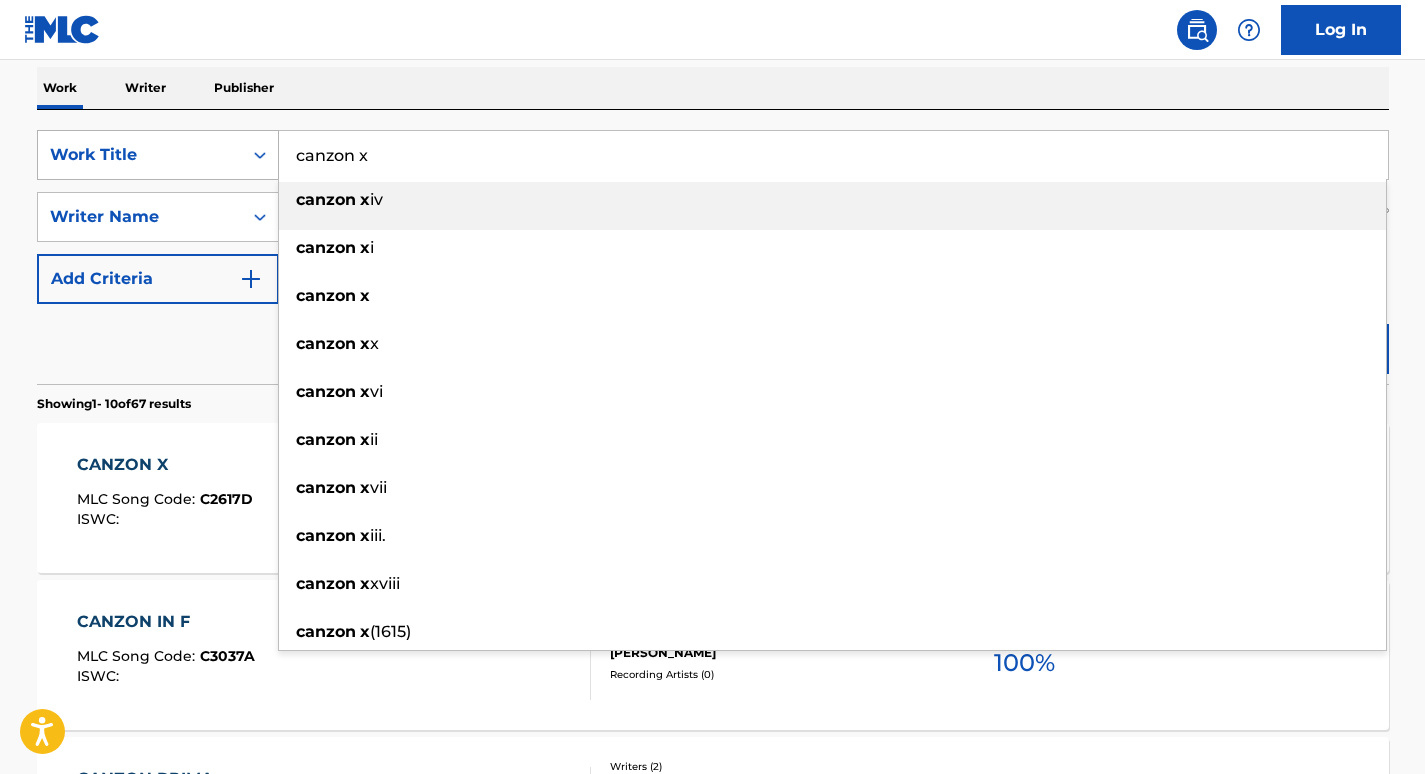 drag, startPoint x: 426, startPoint y: 148, endPoint x: 174, endPoint y: 148, distance: 252 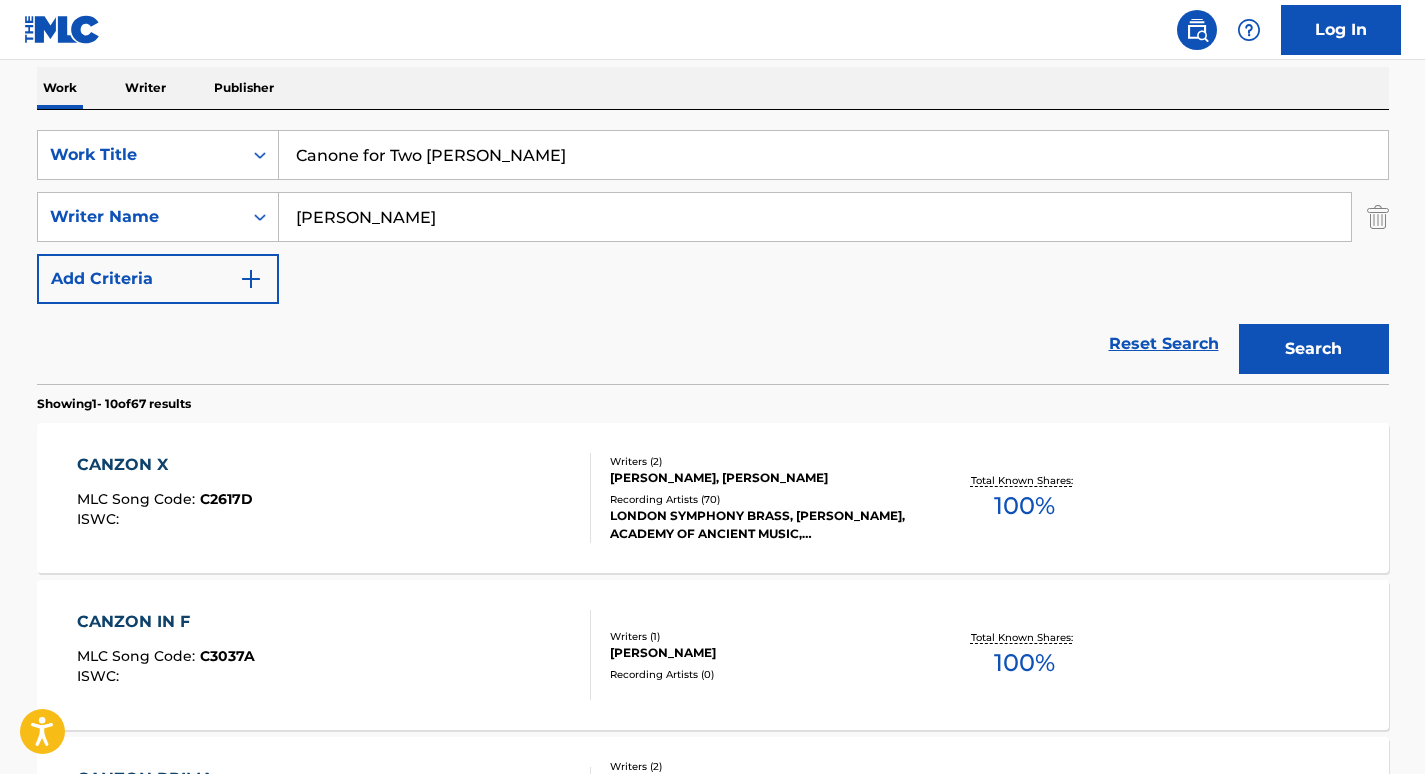 type on "Canone for Two [PERSON_NAME]" 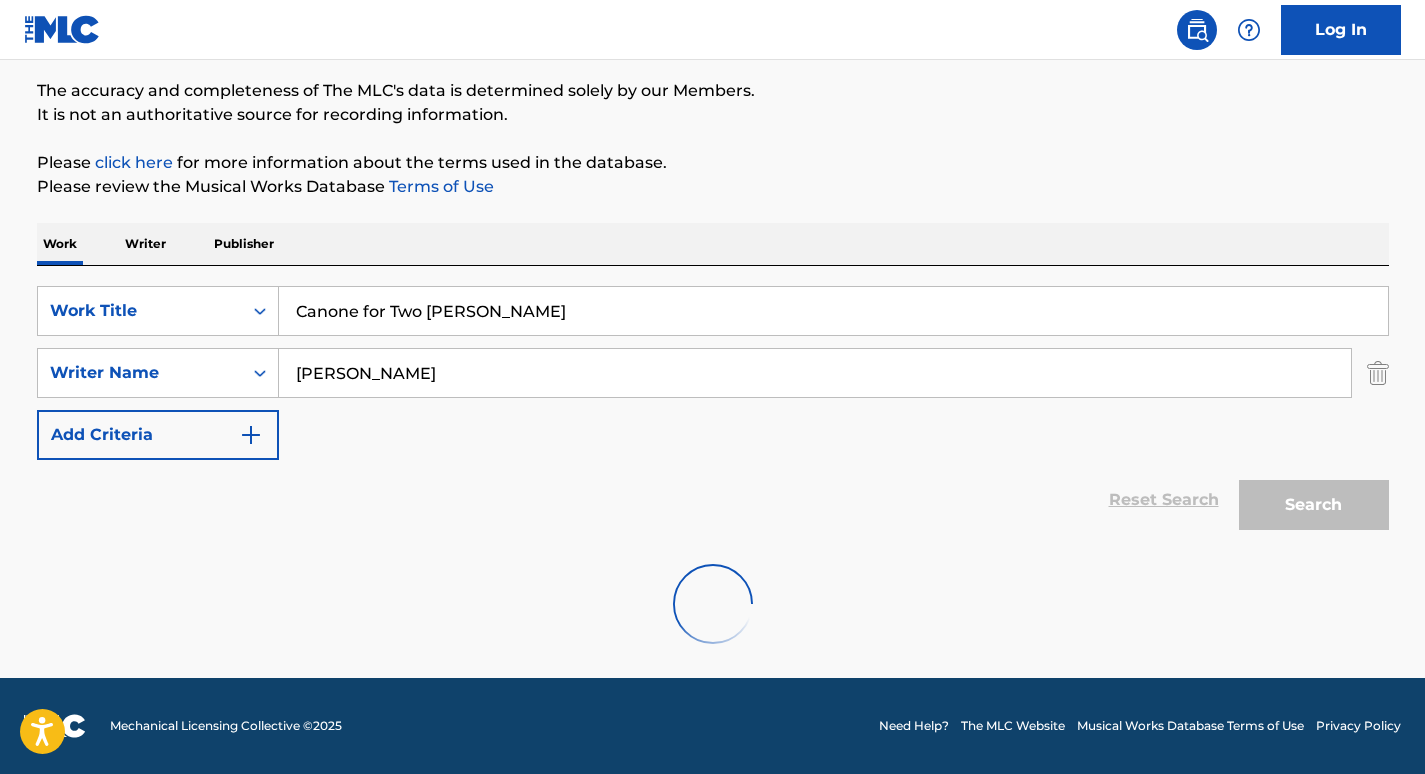 scroll, scrollTop: 314, scrollLeft: 0, axis: vertical 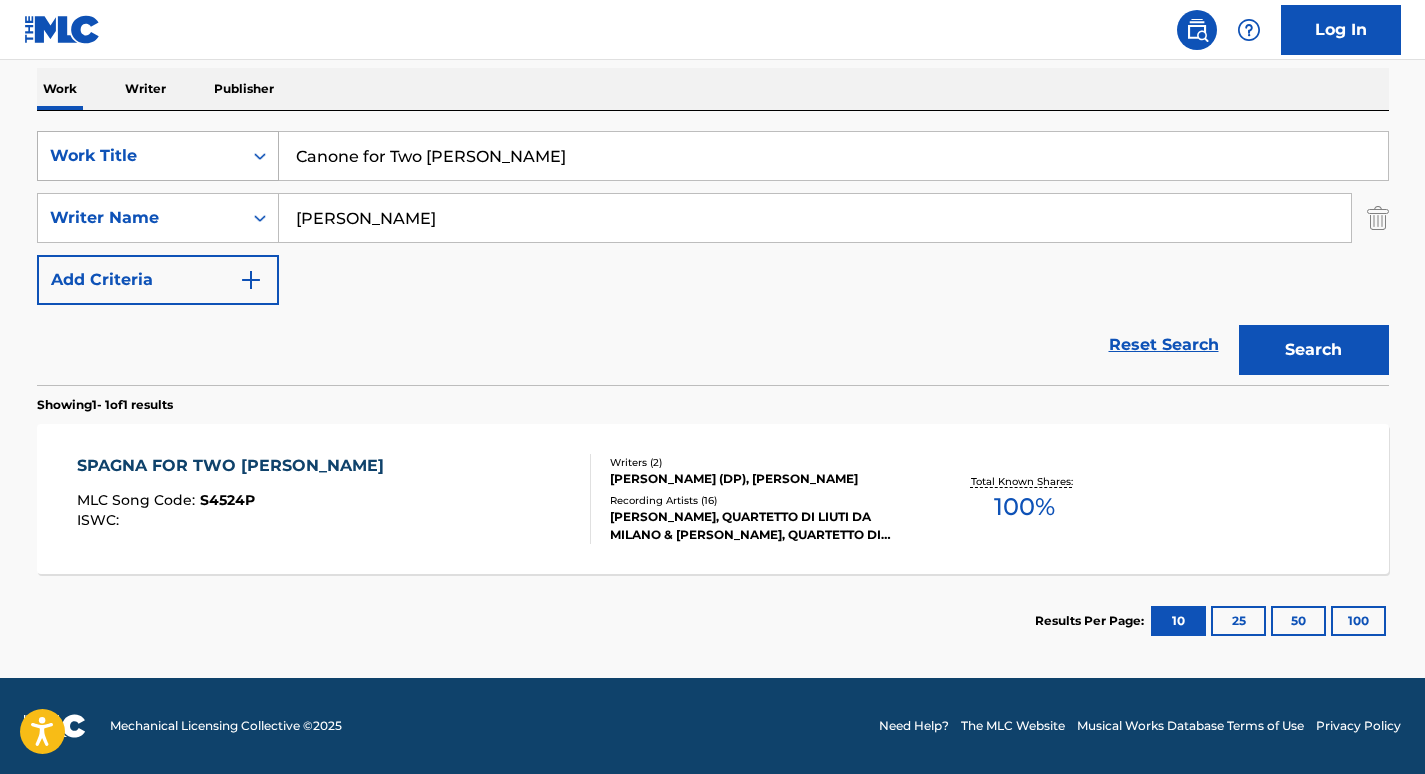 drag, startPoint x: 510, startPoint y: 166, endPoint x: 170, endPoint y: 150, distance: 340.37625 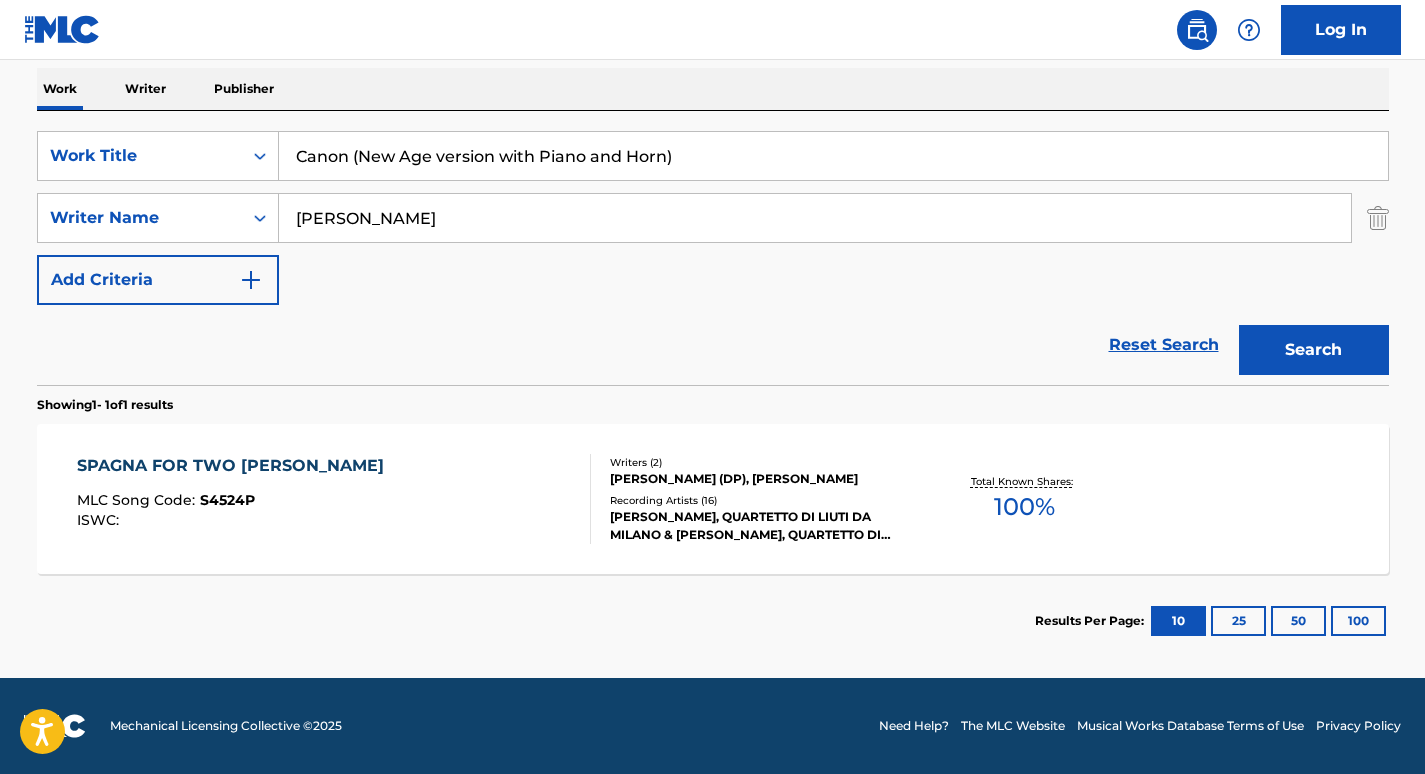 type on "Canon (New Age version with Piano and Horn)" 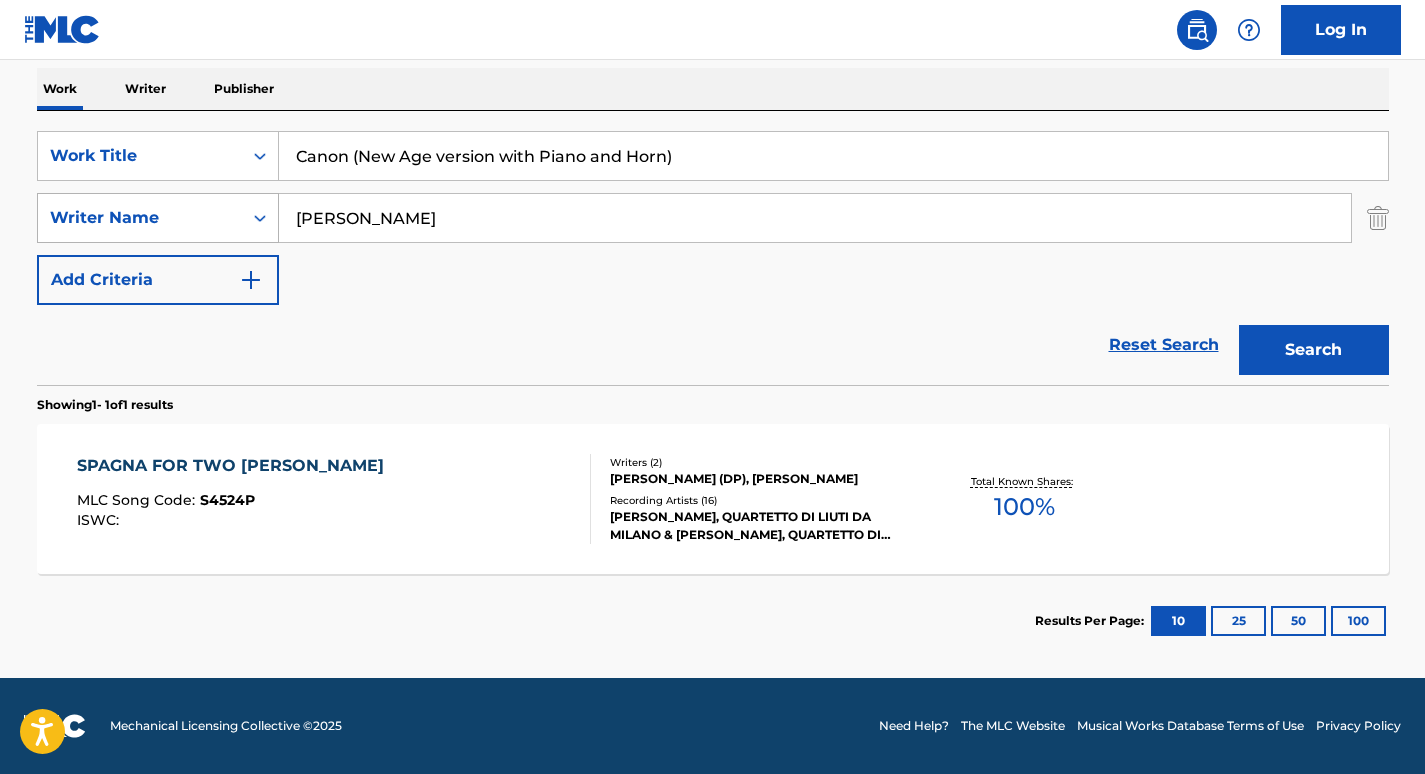 drag, startPoint x: 502, startPoint y: 208, endPoint x: 69, endPoint y: 208, distance: 433 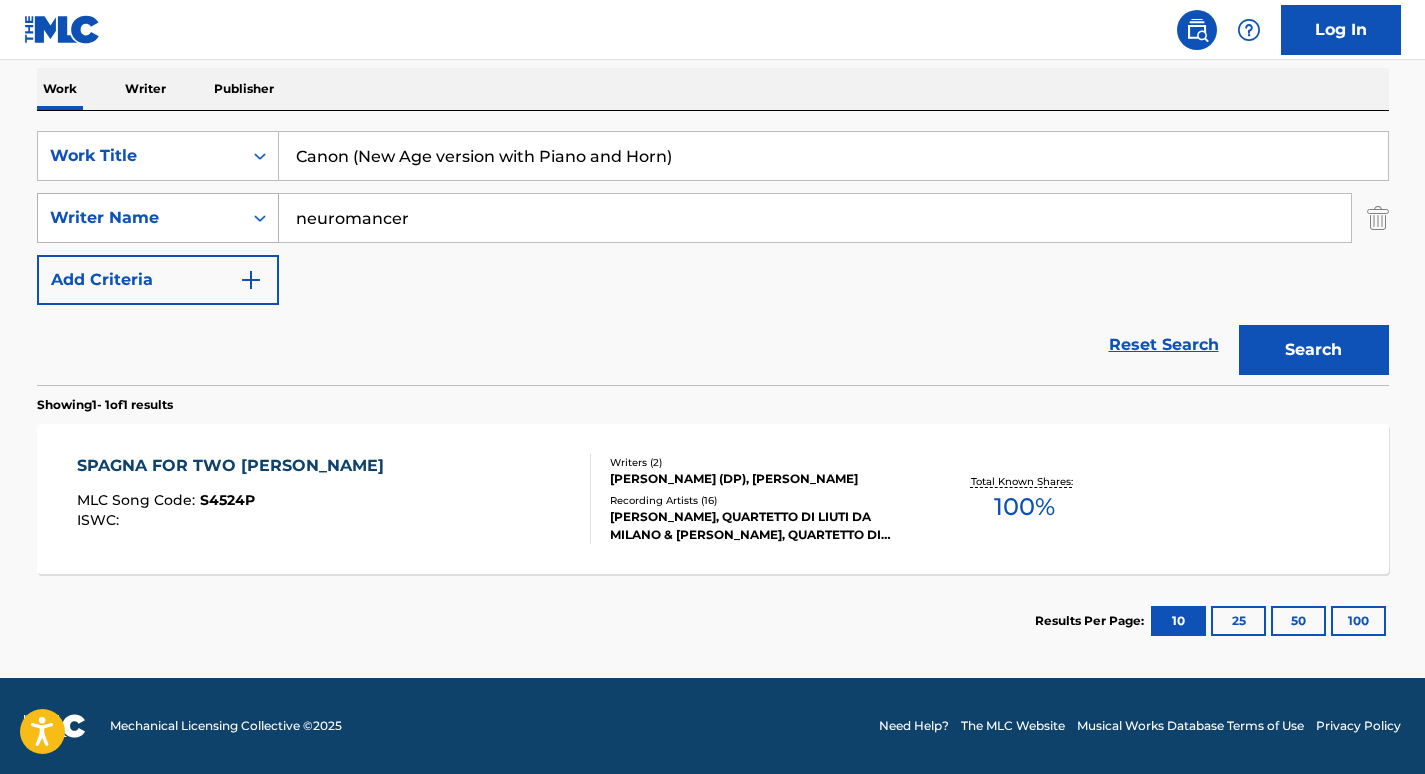 type on "neuromancer" 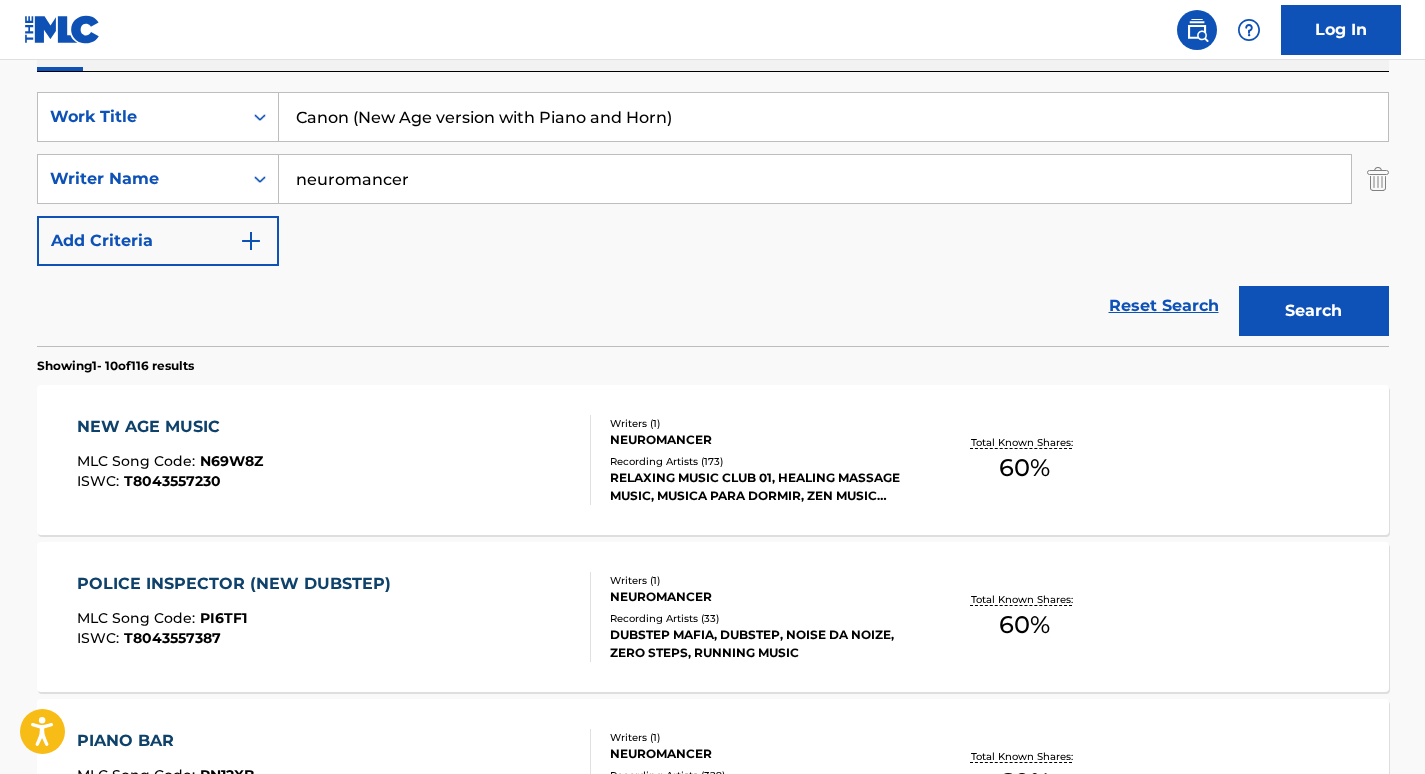 scroll, scrollTop: 359, scrollLeft: 0, axis: vertical 